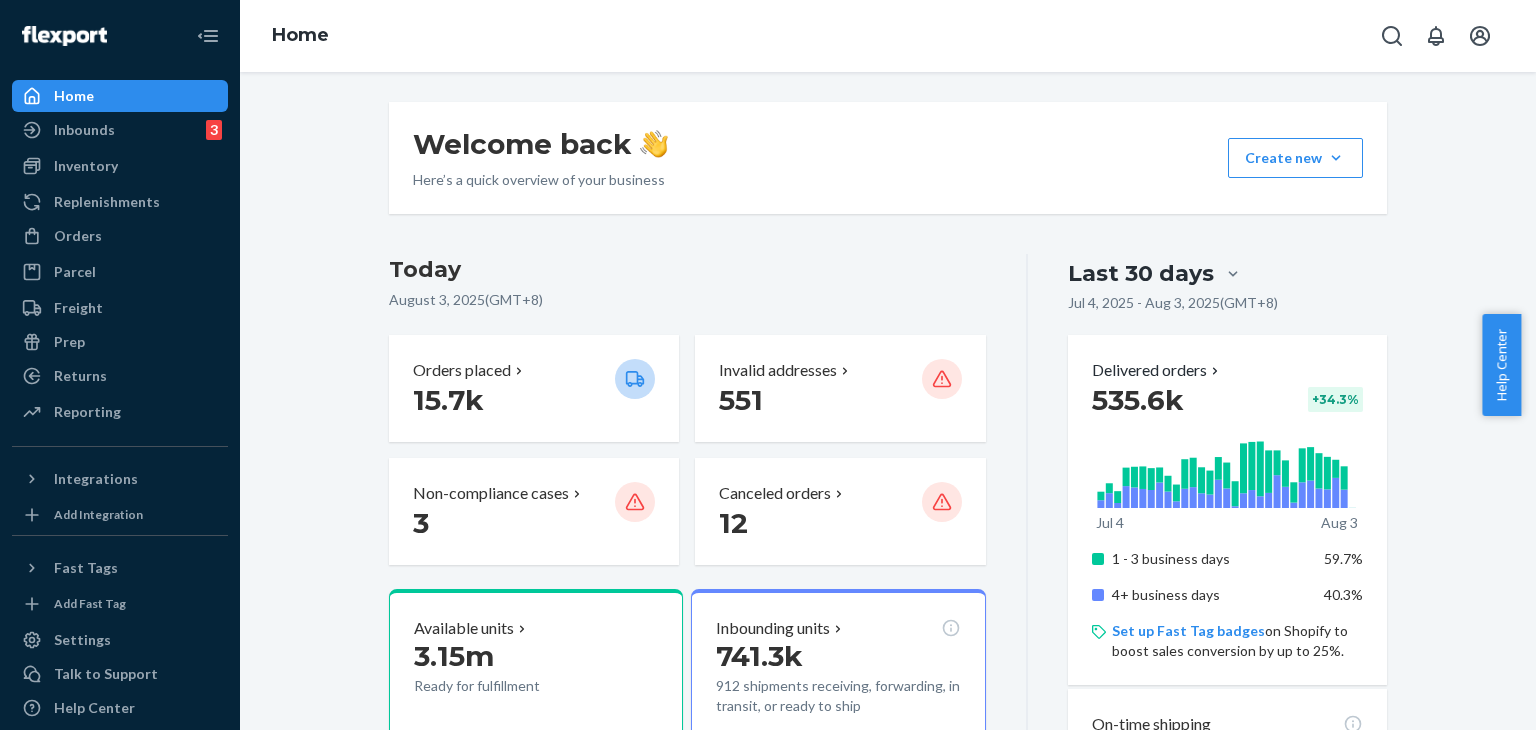 scroll, scrollTop: 0, scrollLeft: 0, axis: both 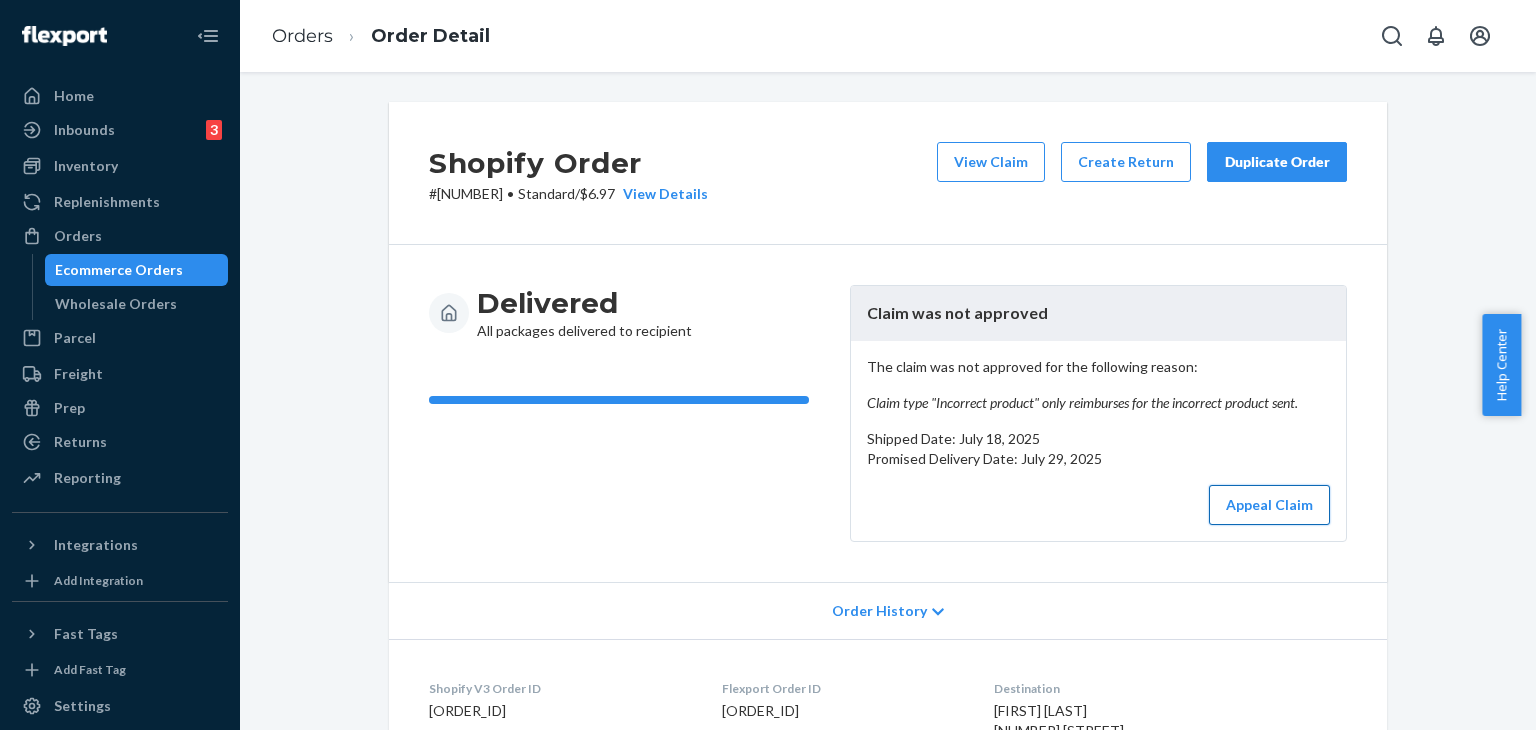 click on "Appeal Claim" at bounding box center (1269, 505) 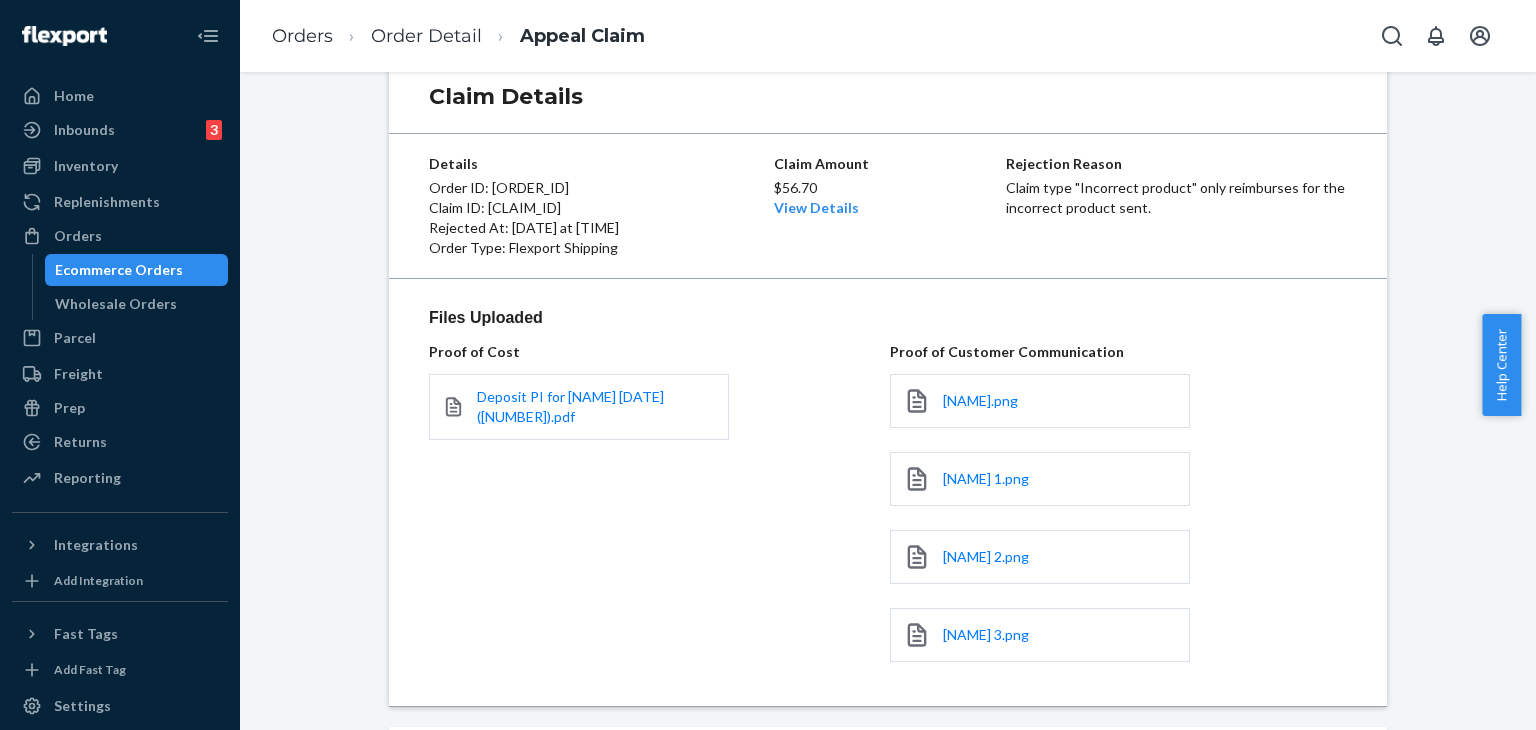 scroll, scrollTop: 0, scrollLeft: 0, axis: both 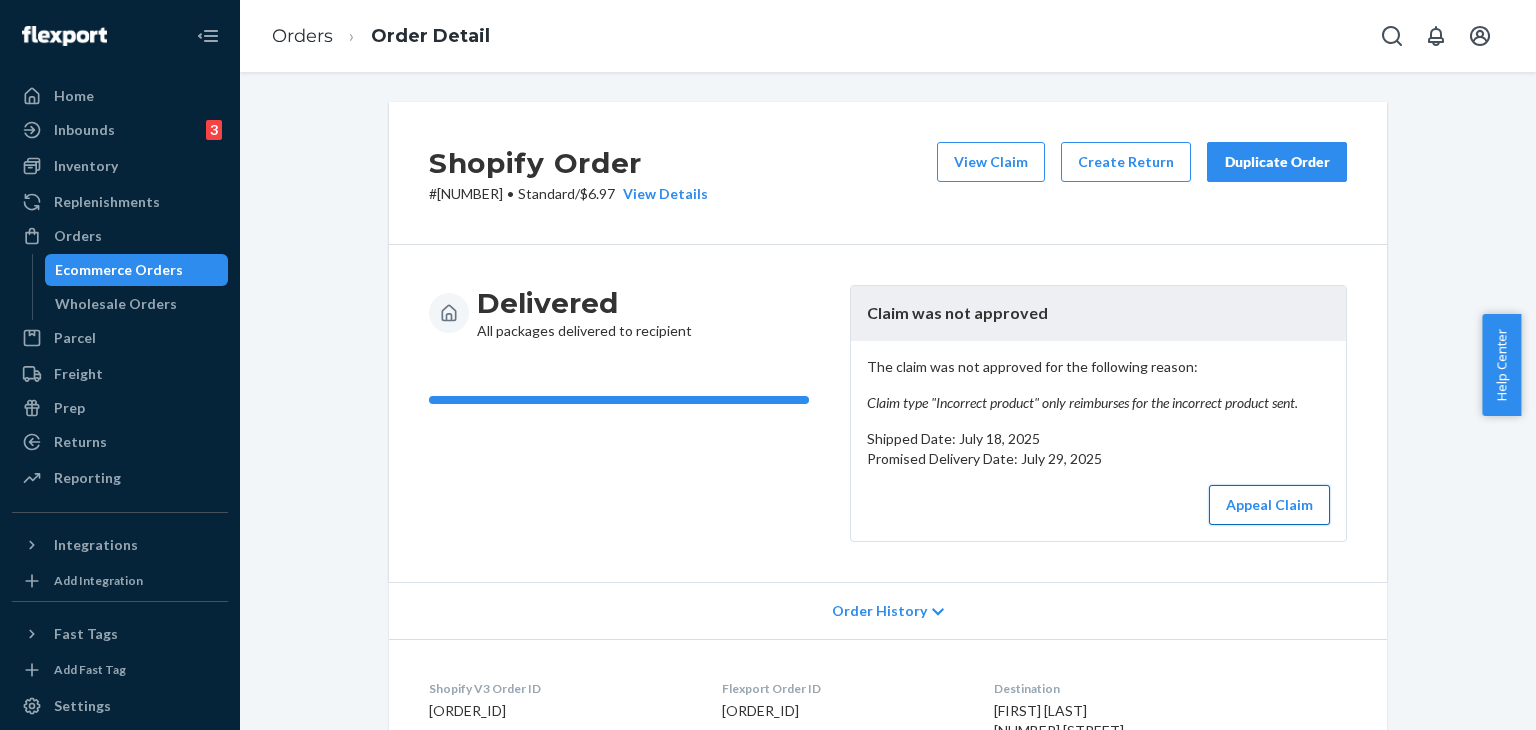 click on "Appeal Claim" at bounding box center [1269, 505] 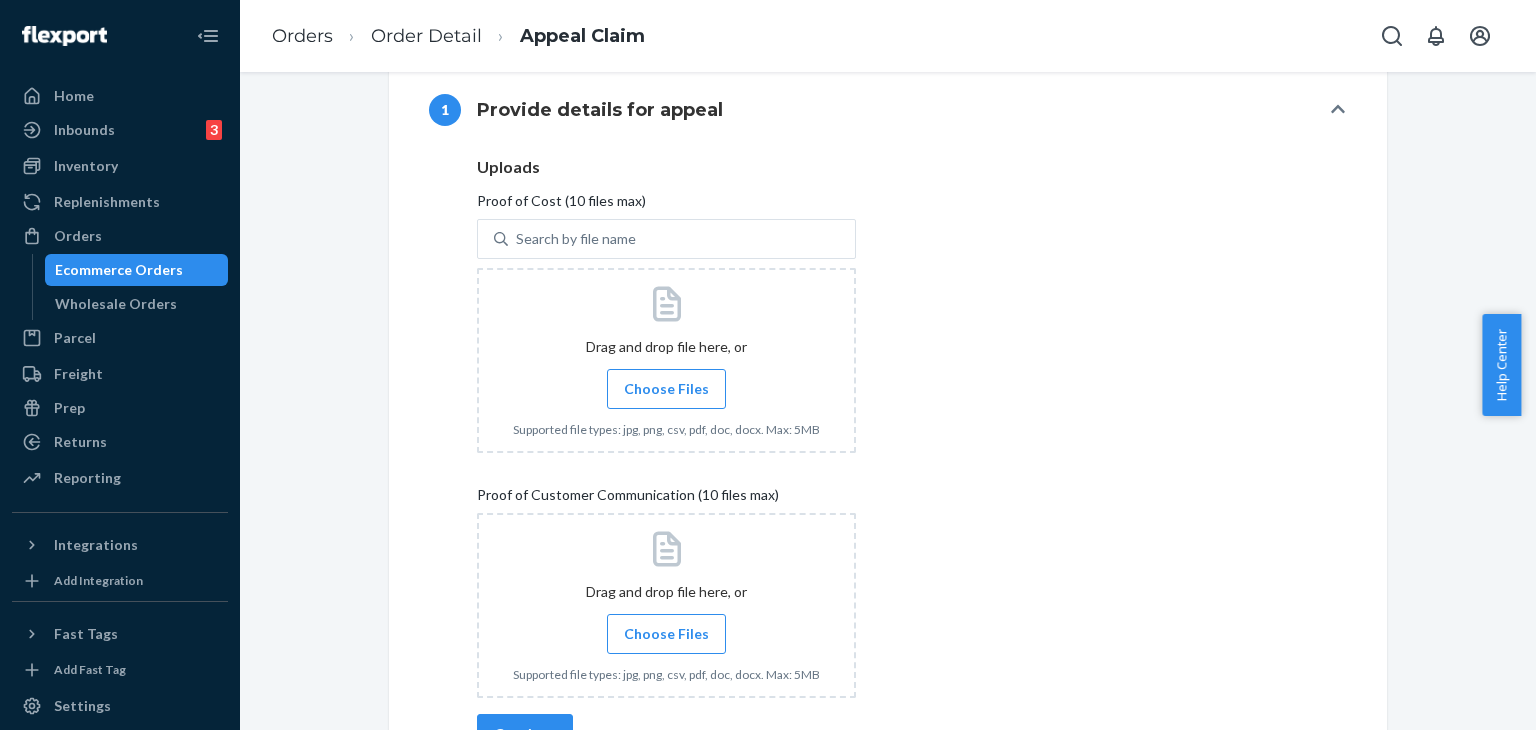 scroll, scrollTop: 800, scrollLeft: 0, axis: vertical 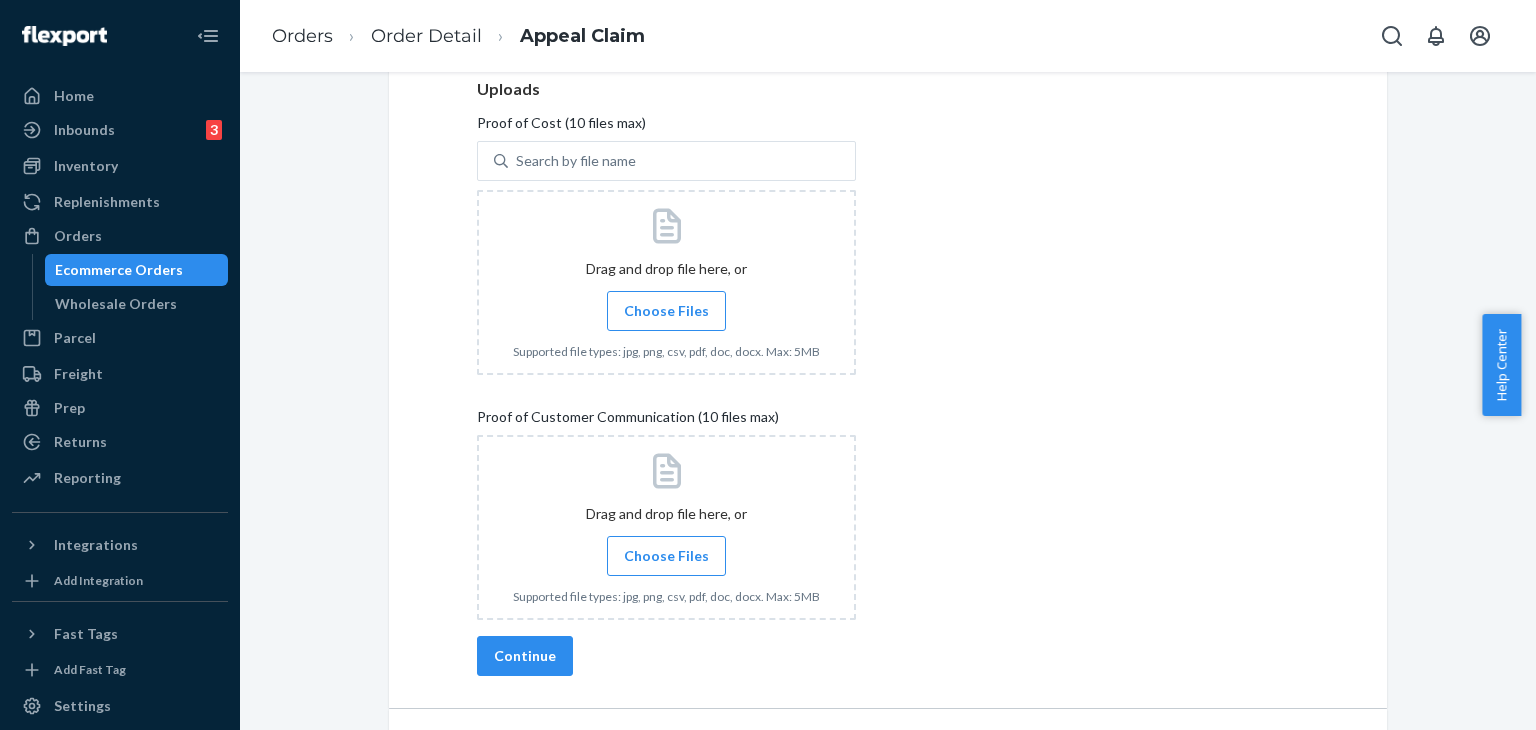 click on "Choose Files" at bounding box center [666, 311] 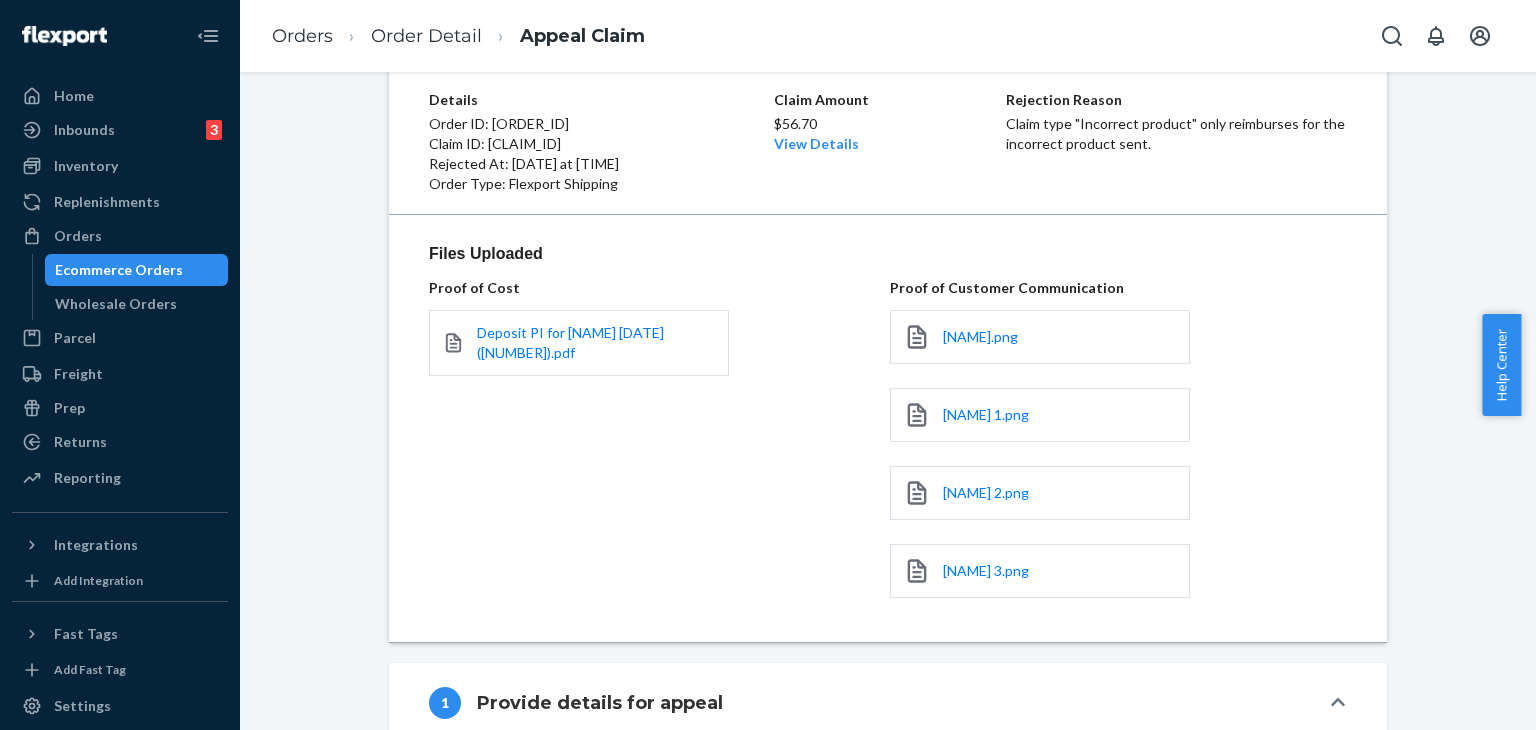 scroll, scrollTop: 300, scrollLeft: 0, axis: vertical 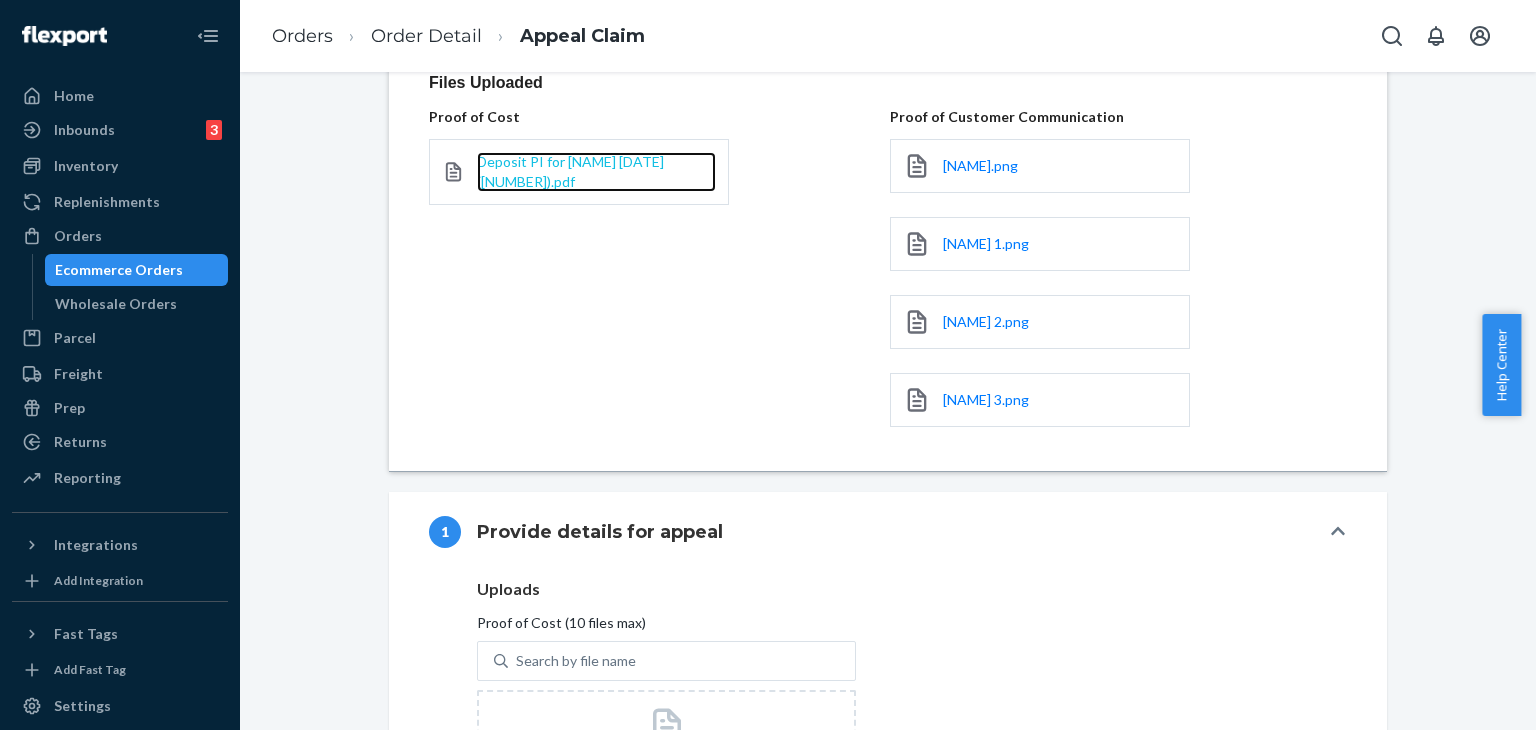 click on "Deposit PI for [NAME] [DATE] ([NUMBER]).pdf" at bounding box center (570, 171) 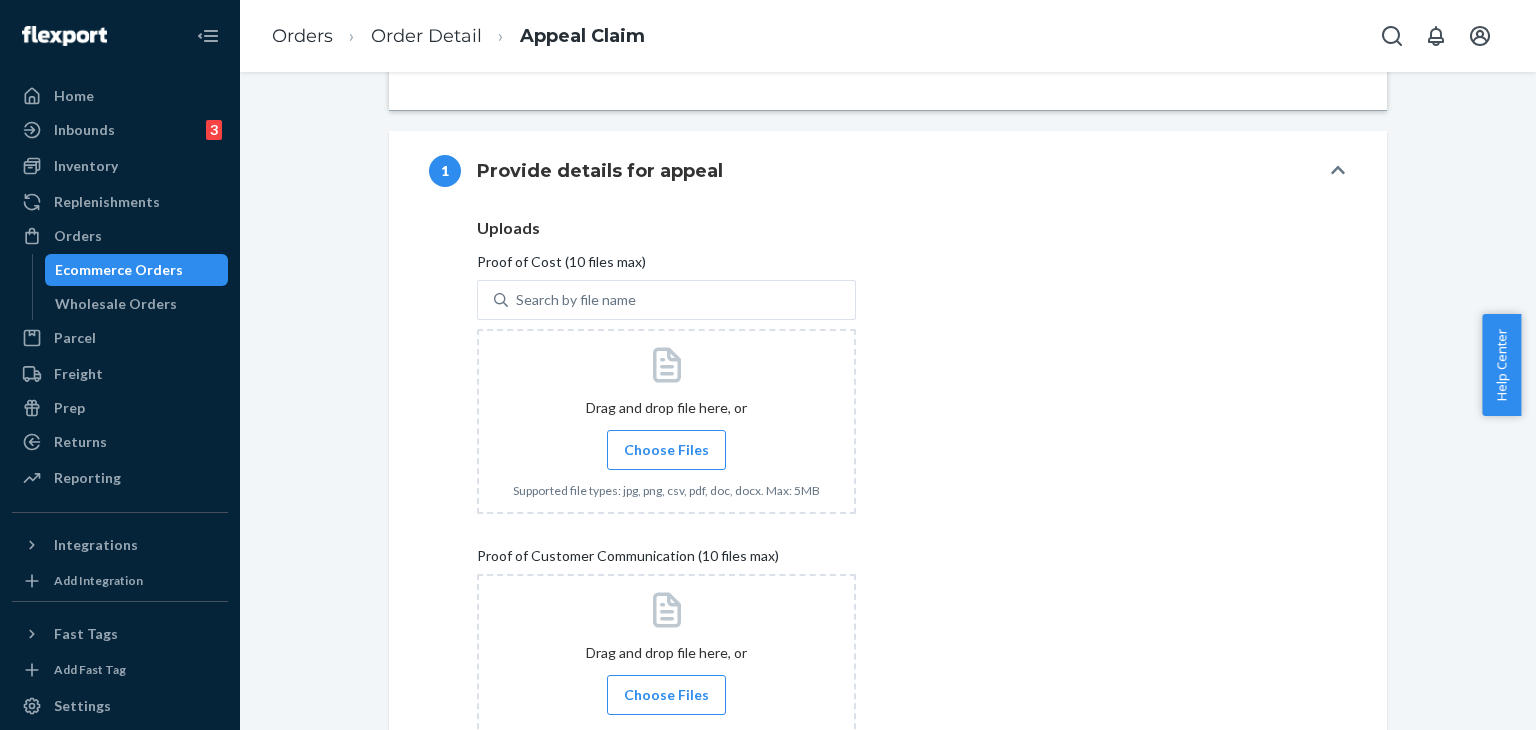 scroll, scrollTop: 900, scrollLeft: 0, axis: vertical 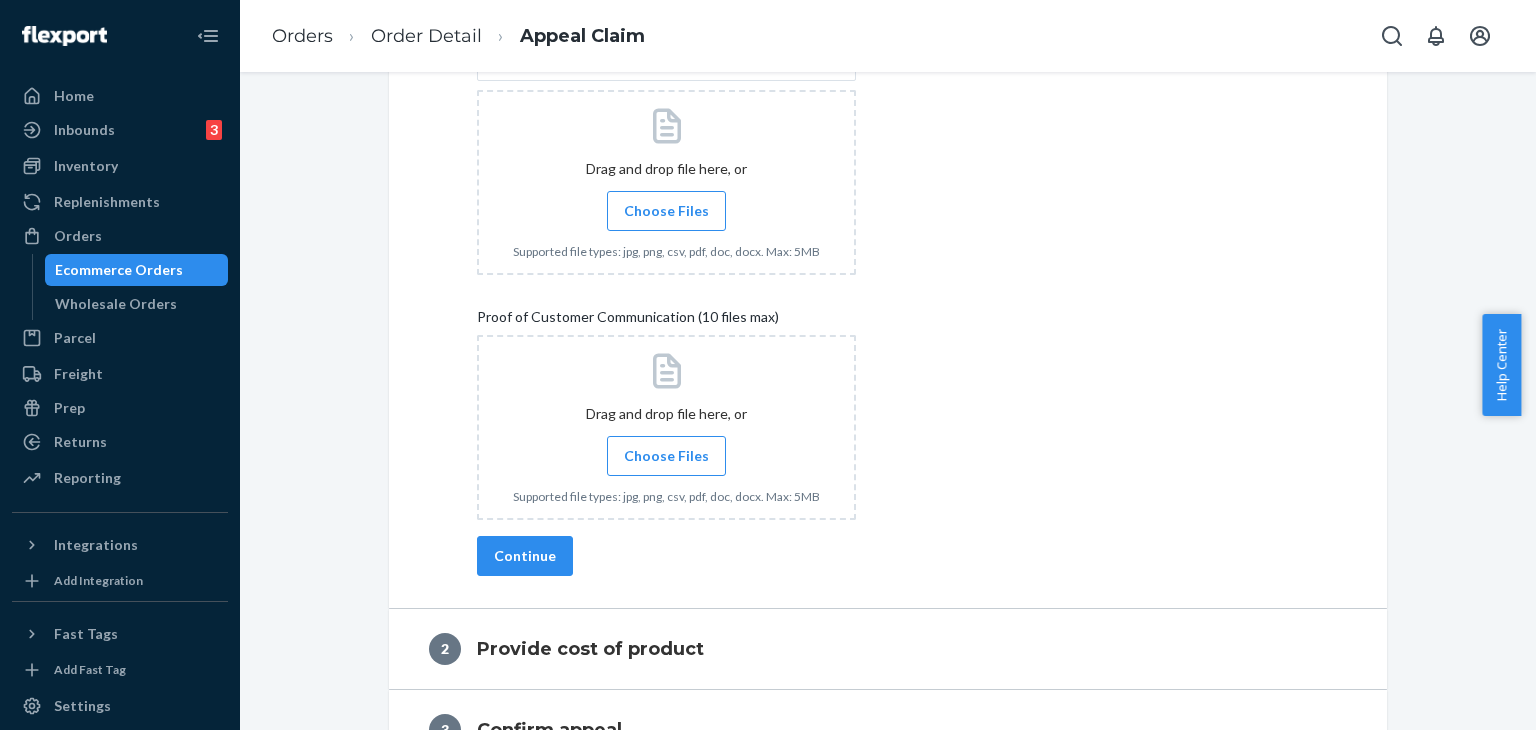 click on "Choose Files" at bounding box center (666, 211) 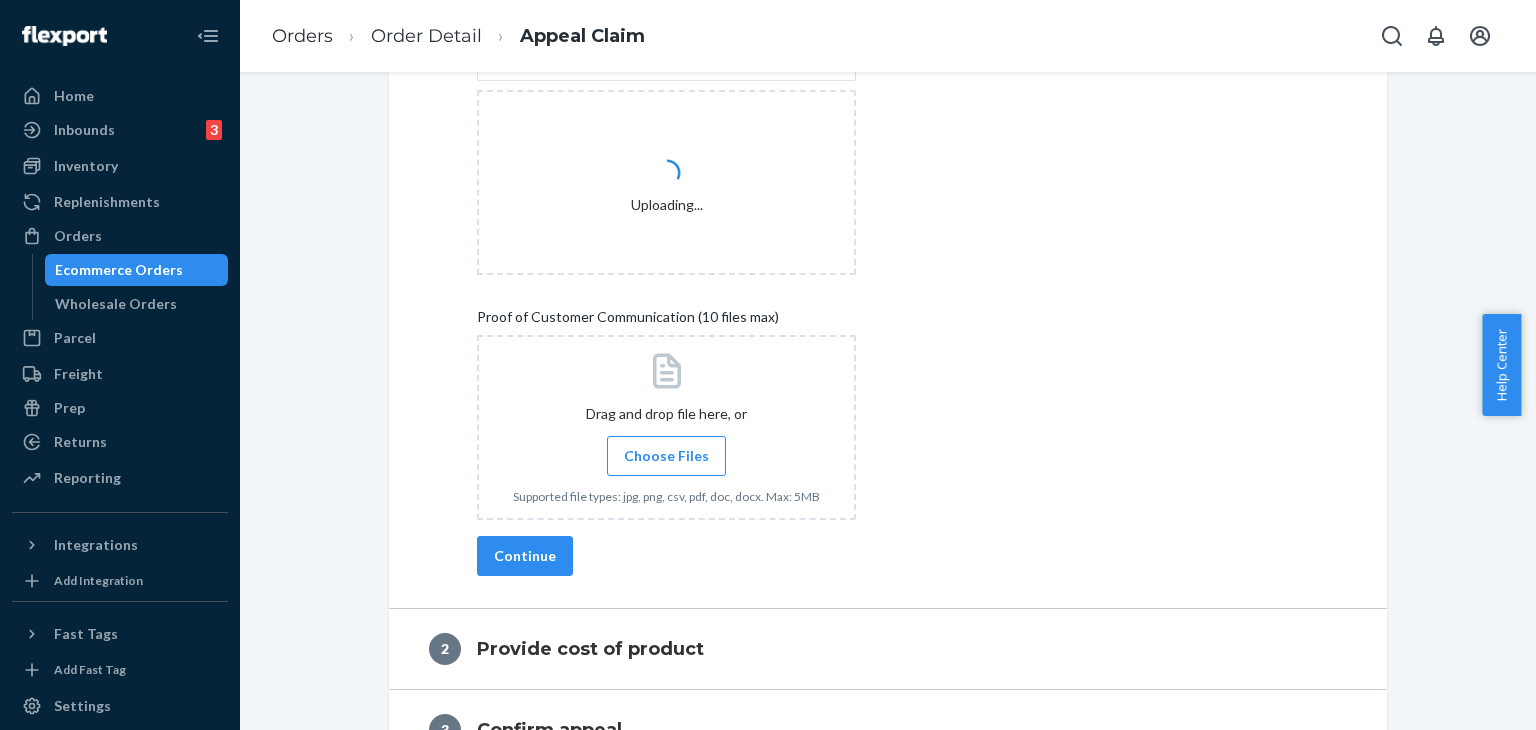 click on "Choose Files" at bounding box center [666, 456] 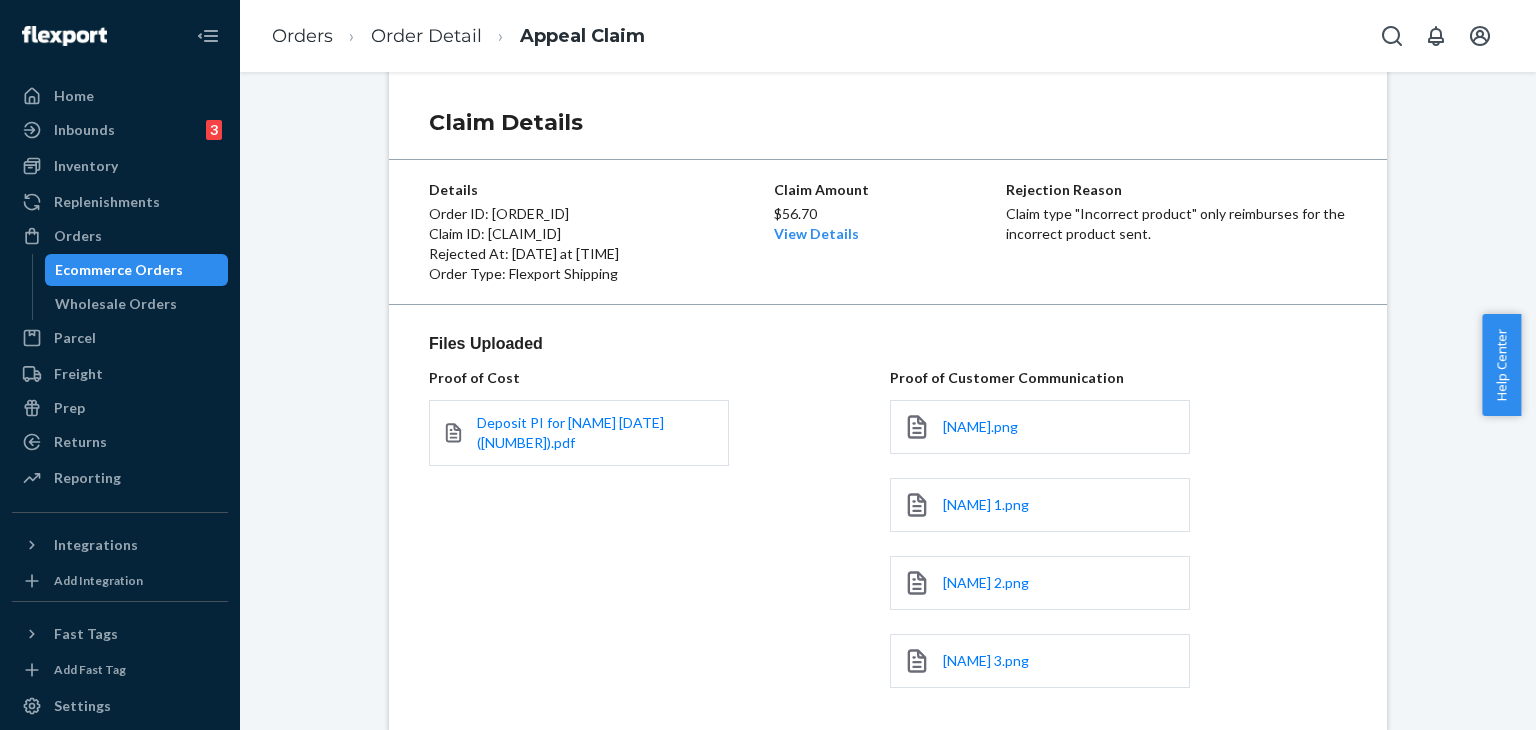 scroll, scrollTop: 0, scrollLeft: 0, axis: both 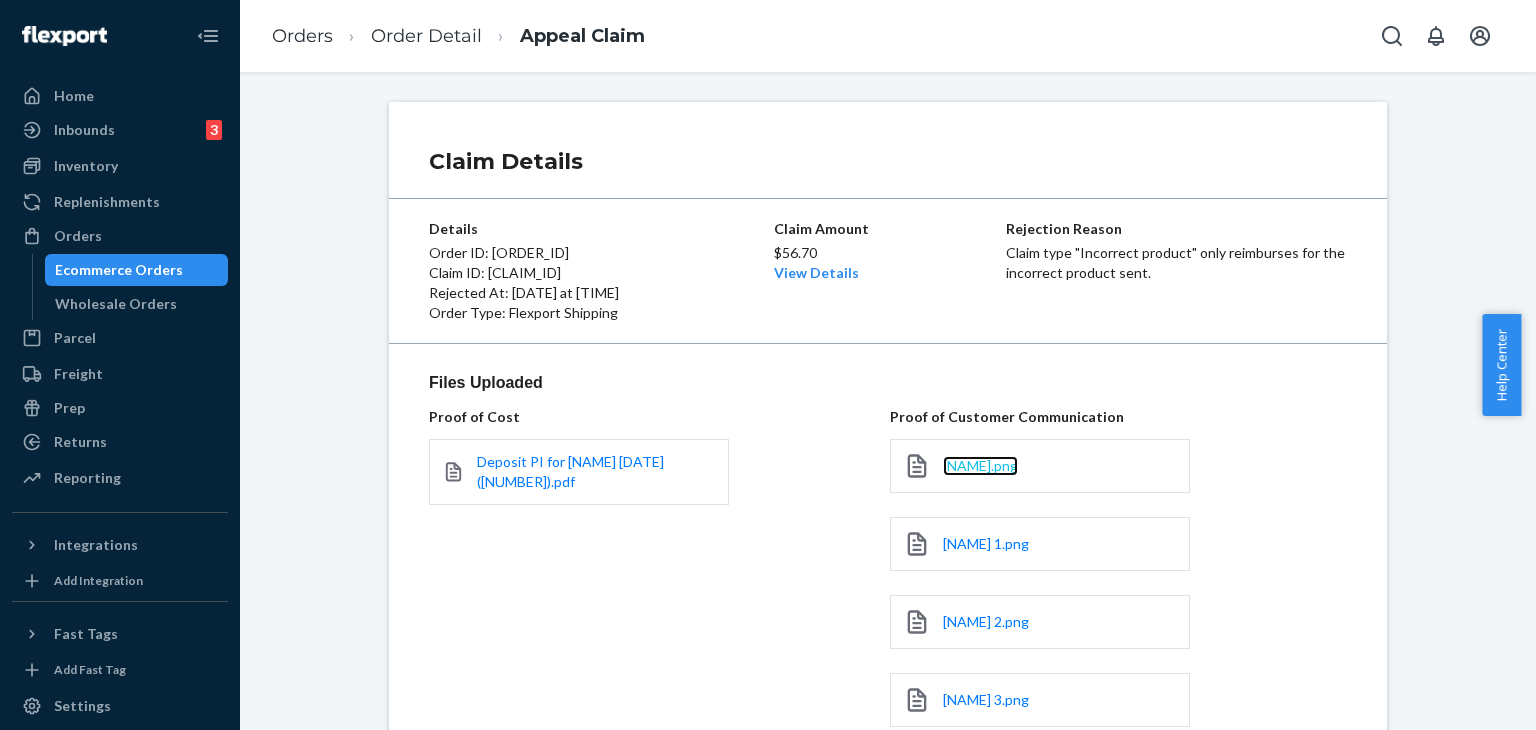 click on "[NAME].png" at bounding box center (980, 465) 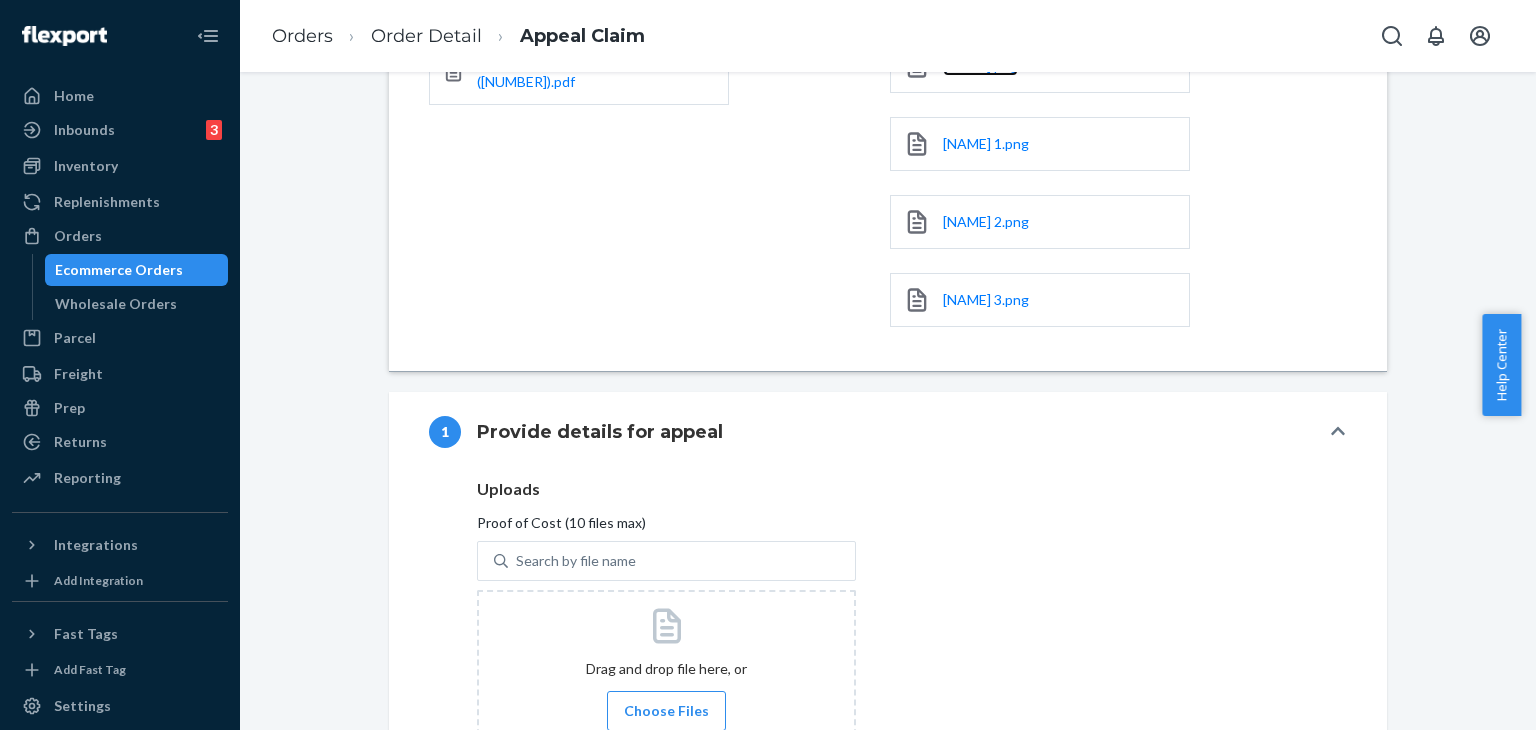 scroll, scrollTop: 900, scrollLeft: 0, axis: vertical 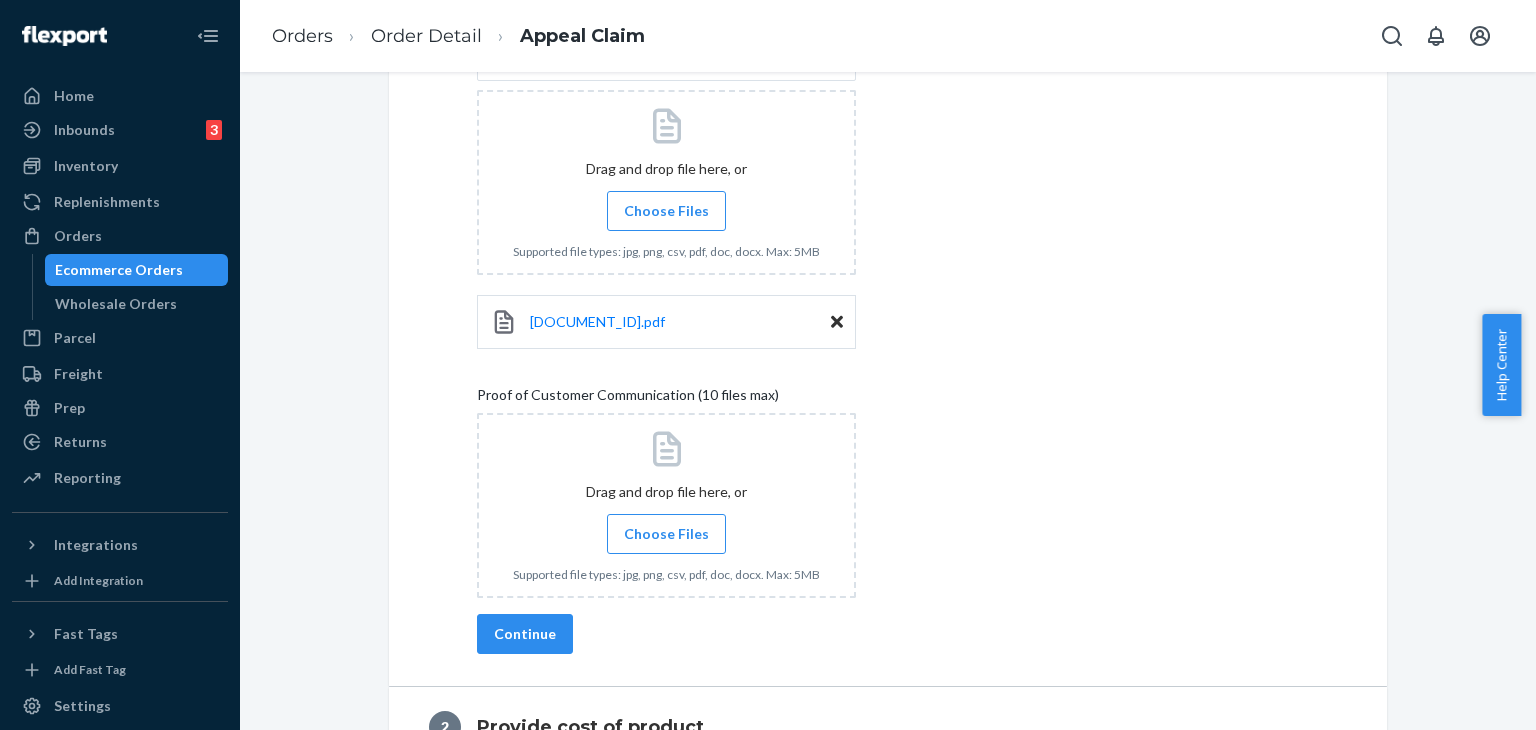 click on "Choose Files" at bounding box center [666, 534] 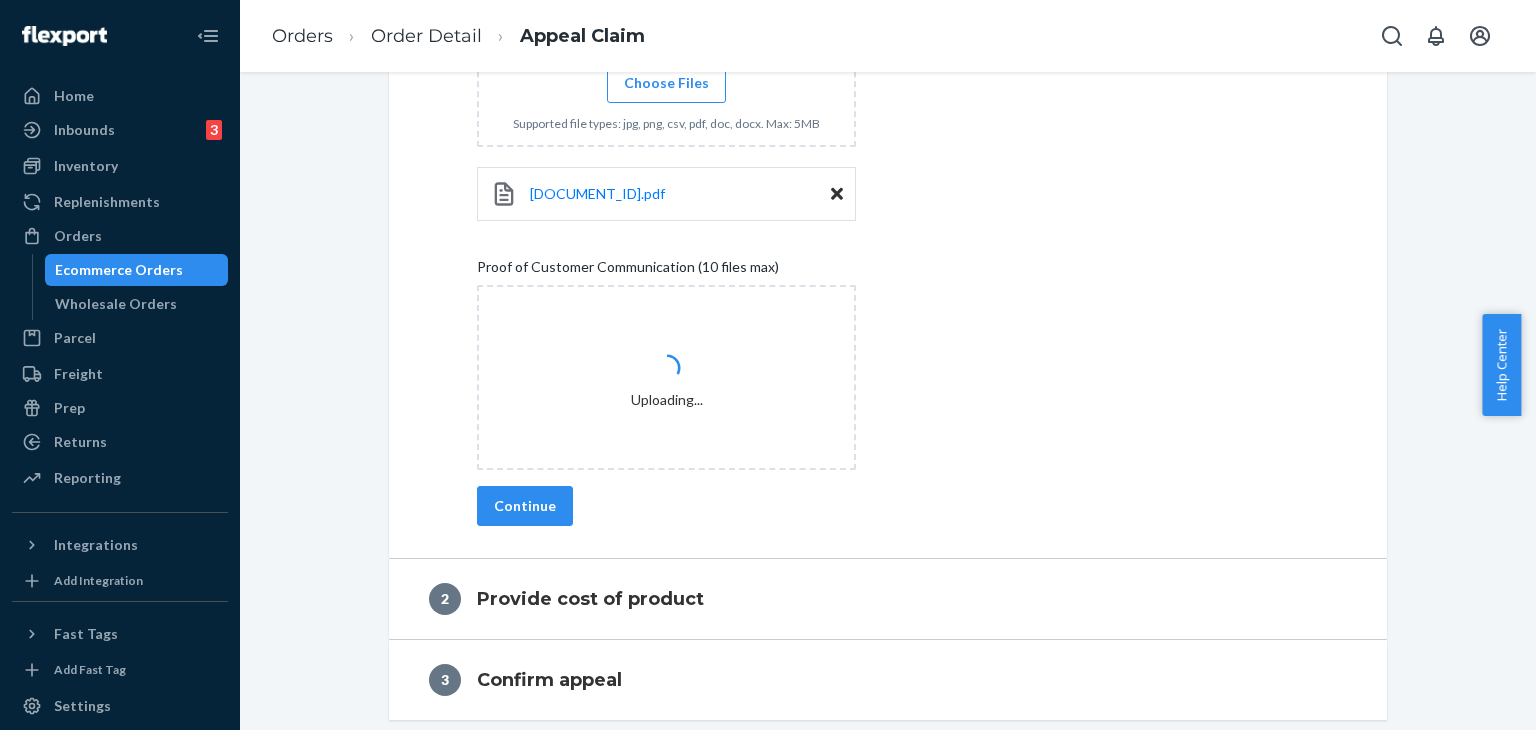 scroll, scrollTop: 1032, scrollLeft: 0, axis: vertical 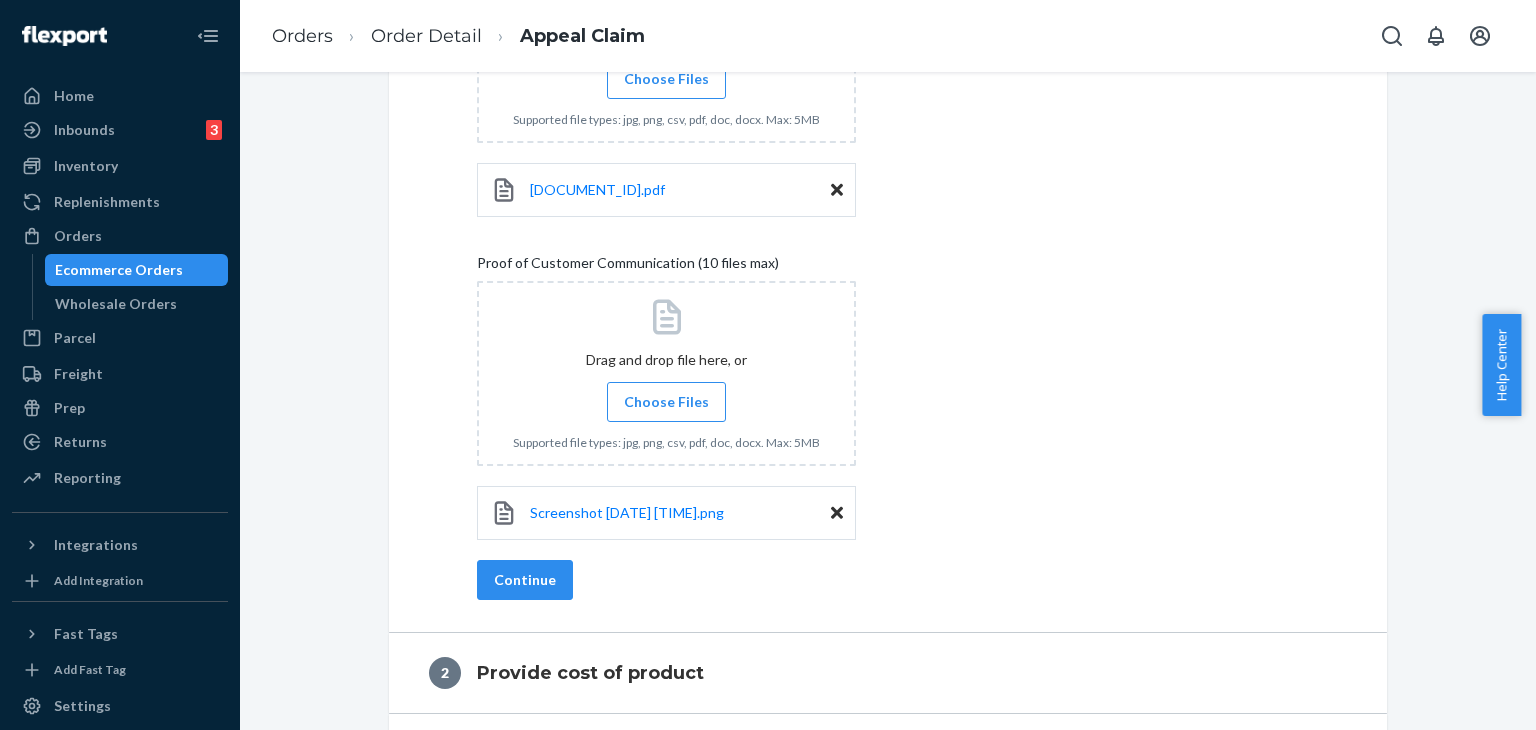 click on "Choose Files" at bounding box center (666, 402) 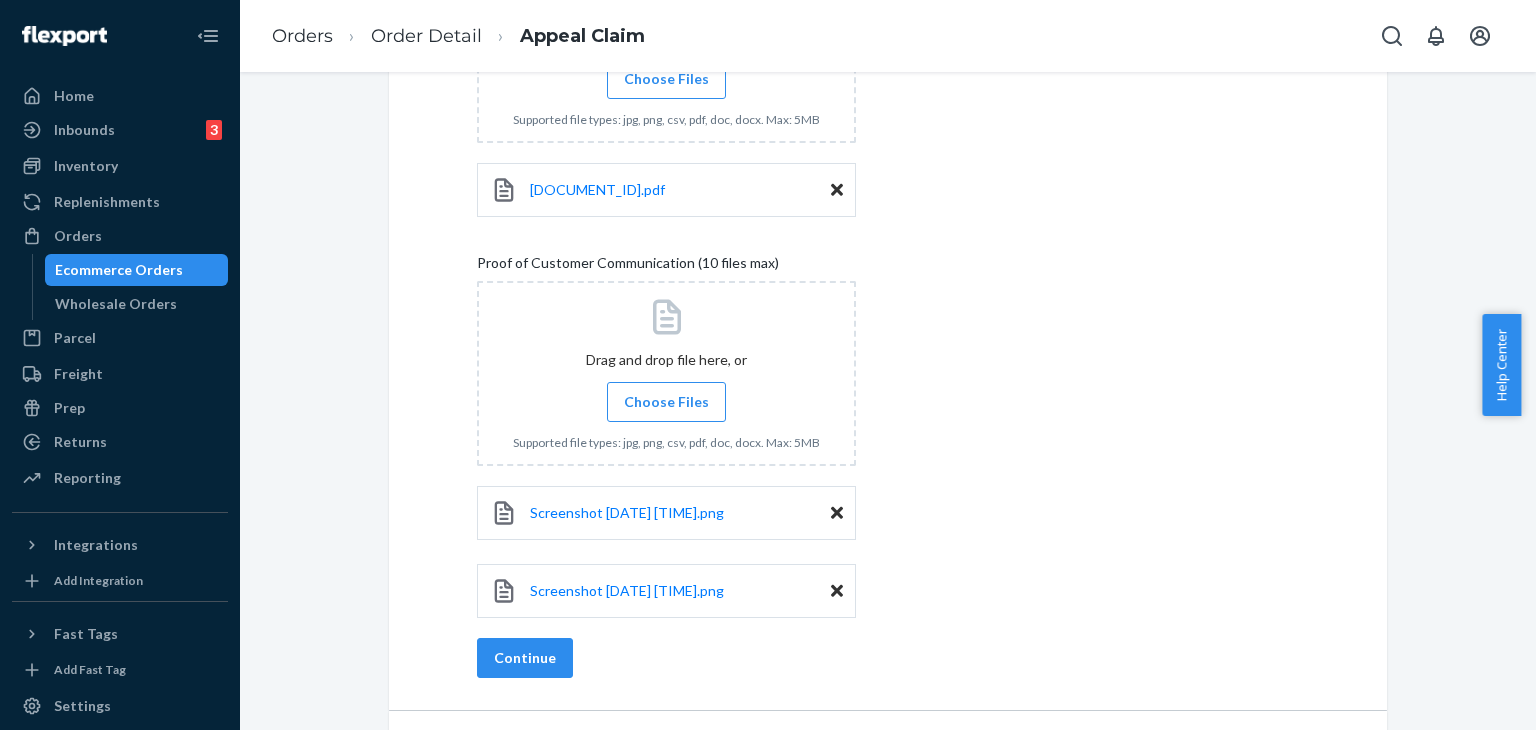 click on "Choose Files" at bounding box center [666, 402] 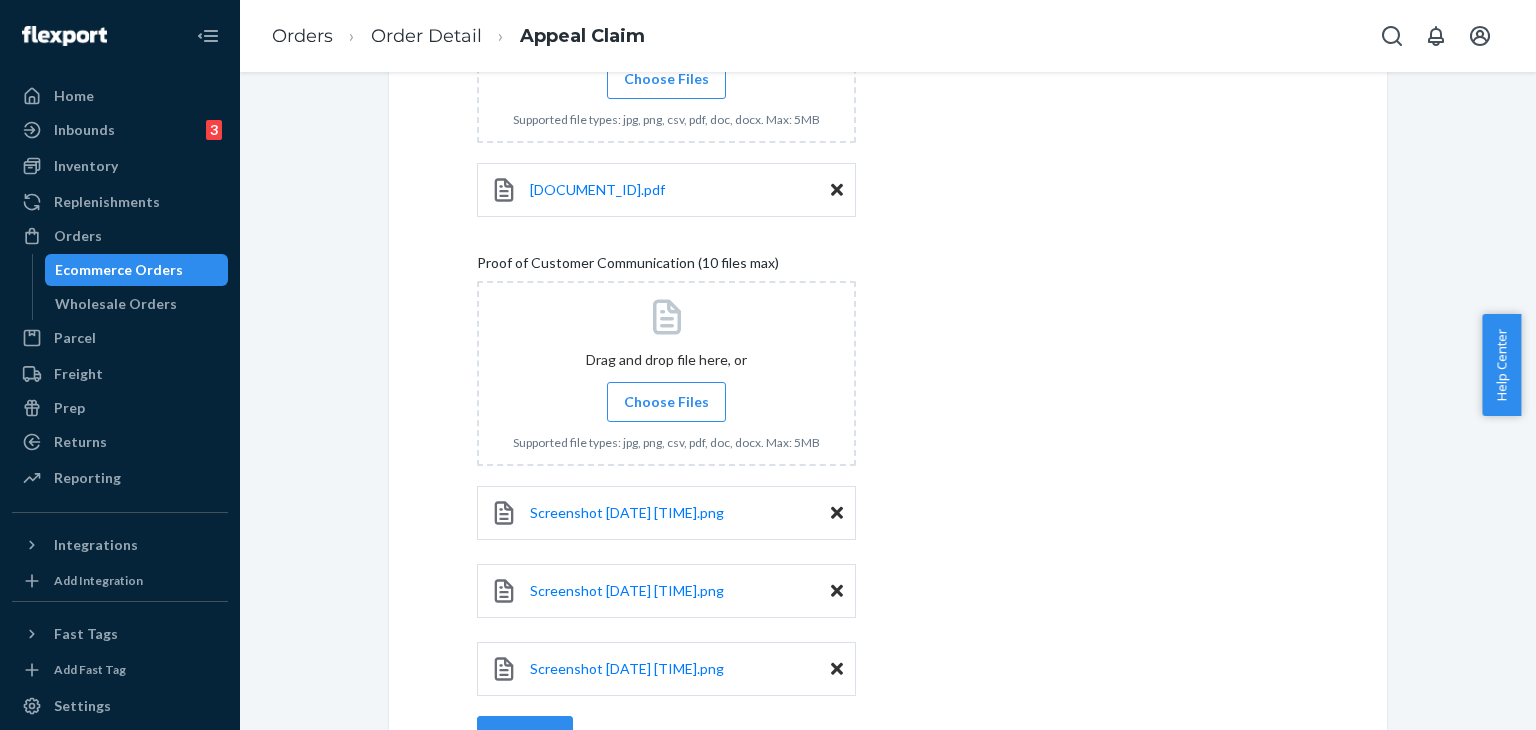 click on "Choose Files" at bounding box center [666, 402] 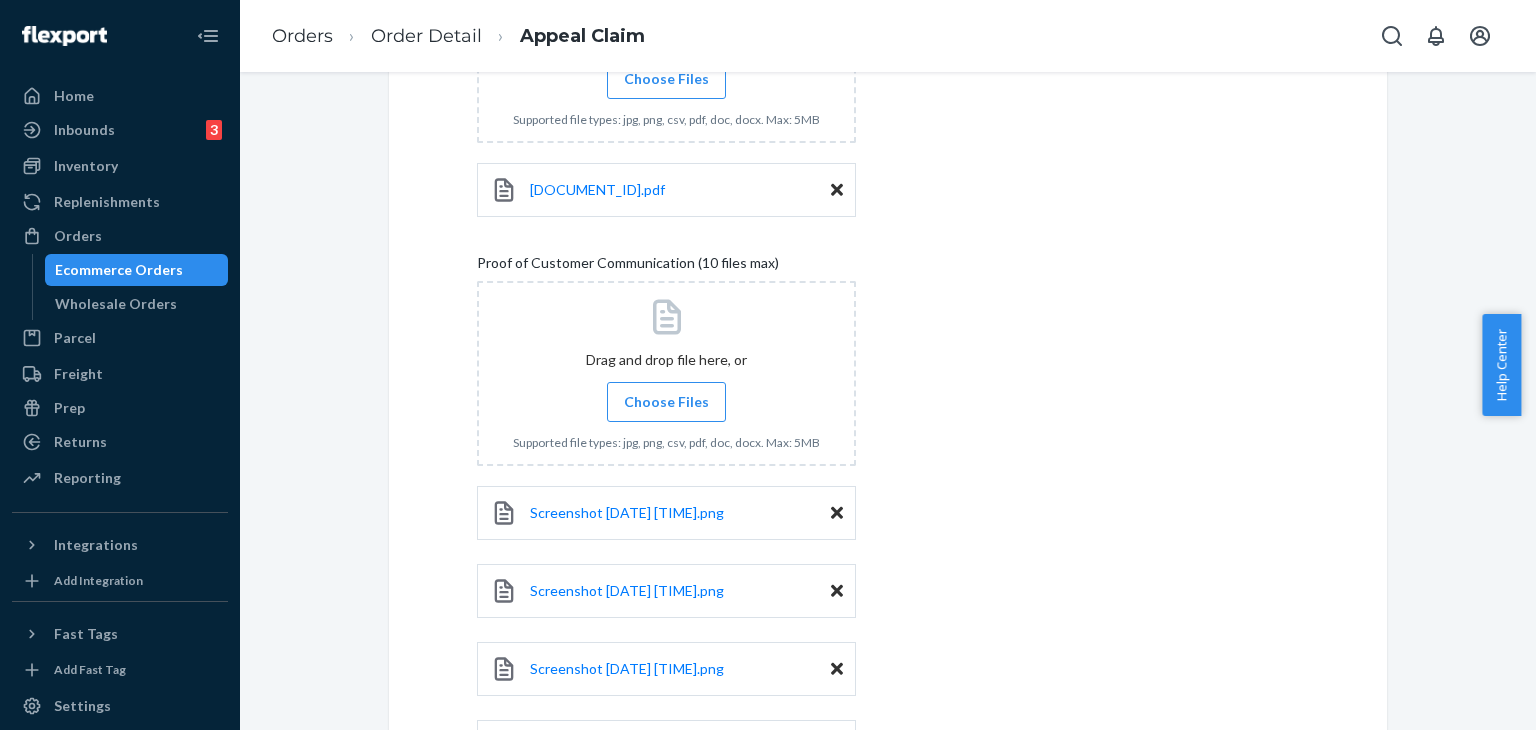 click on "Choose Files" at bounding box center (666, 402) 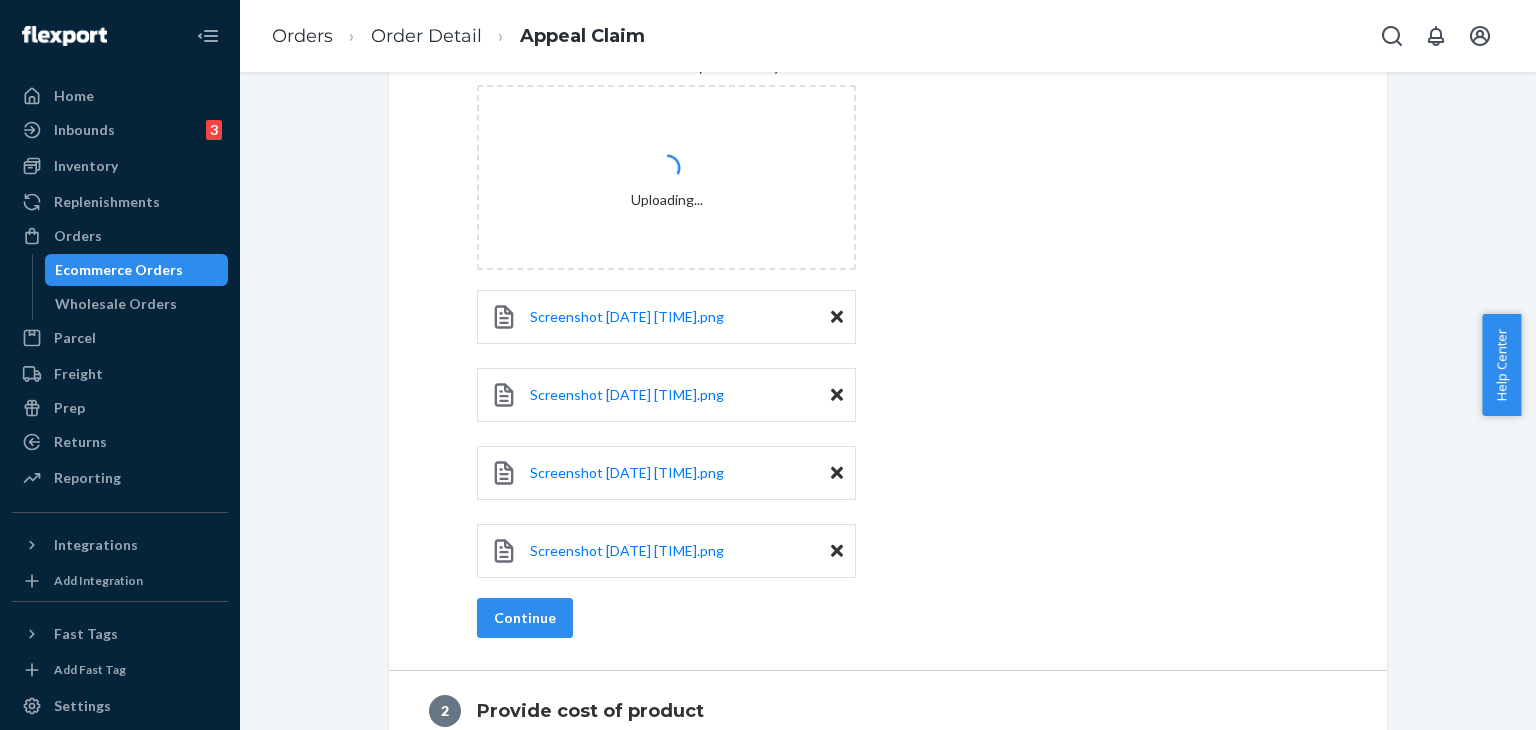 scroll, scrollTop: 1342, scrollLeft: 0, axis: vertical 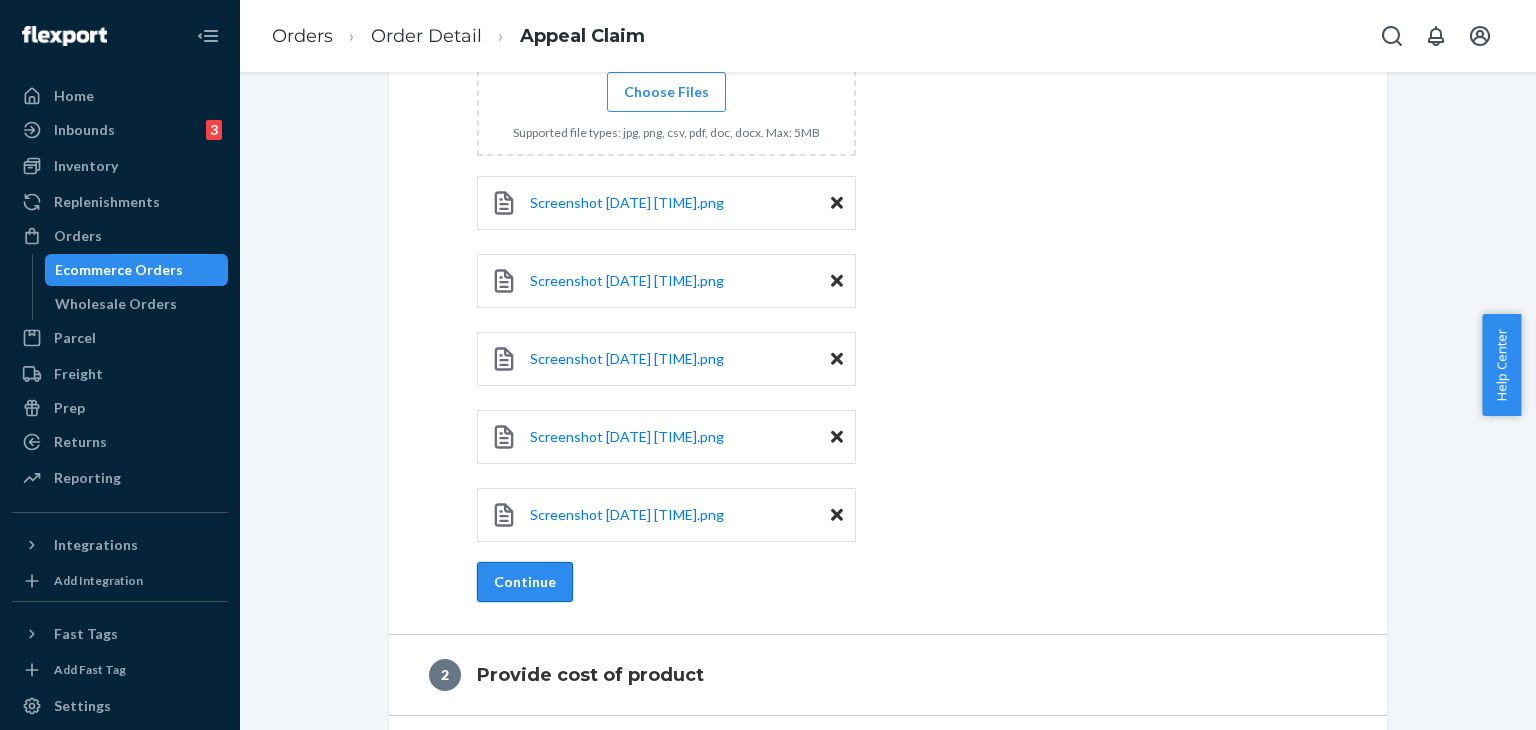 click on "Continue" at bounding box center [525, 582] 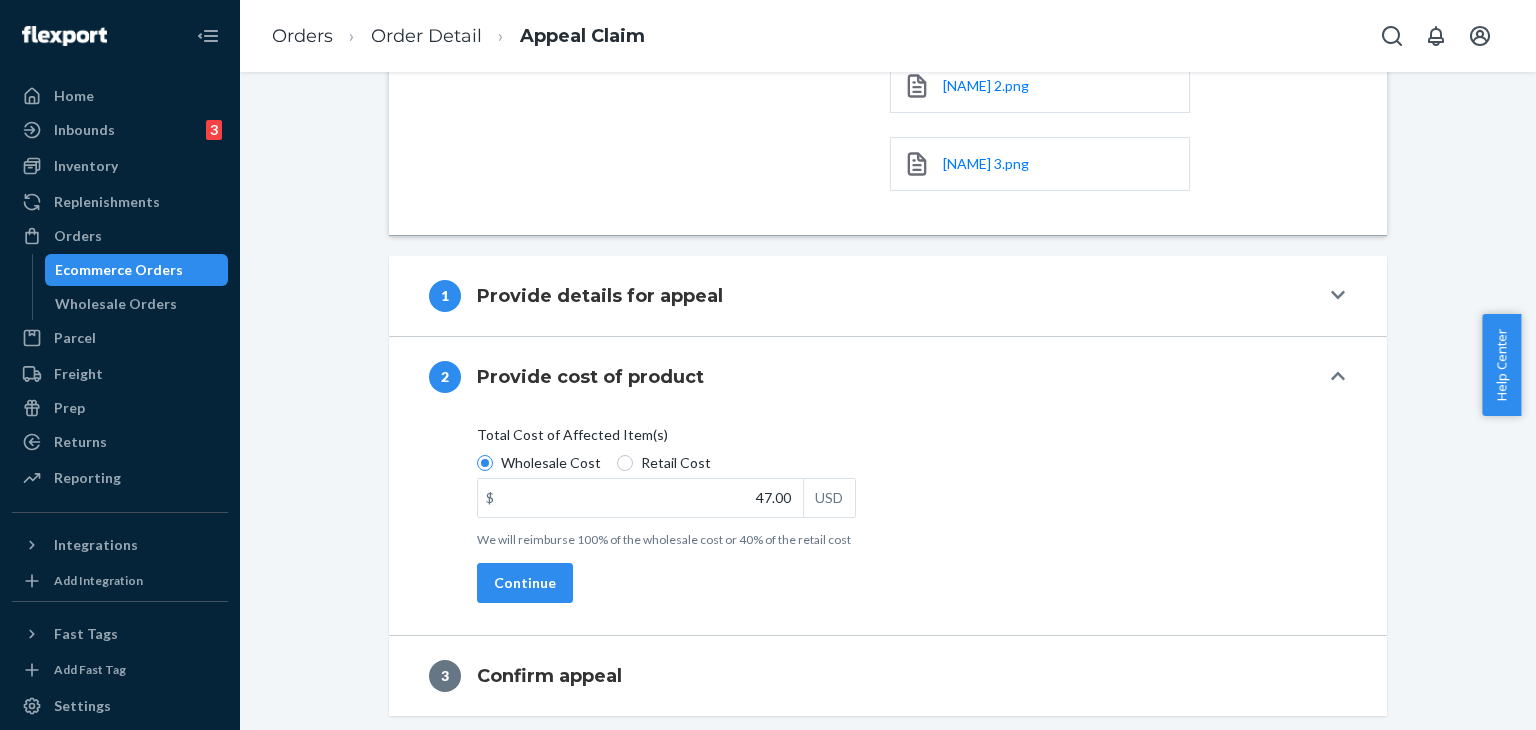 scroll, scrollTop: 336, scrollLeft: 0, axis: vertical 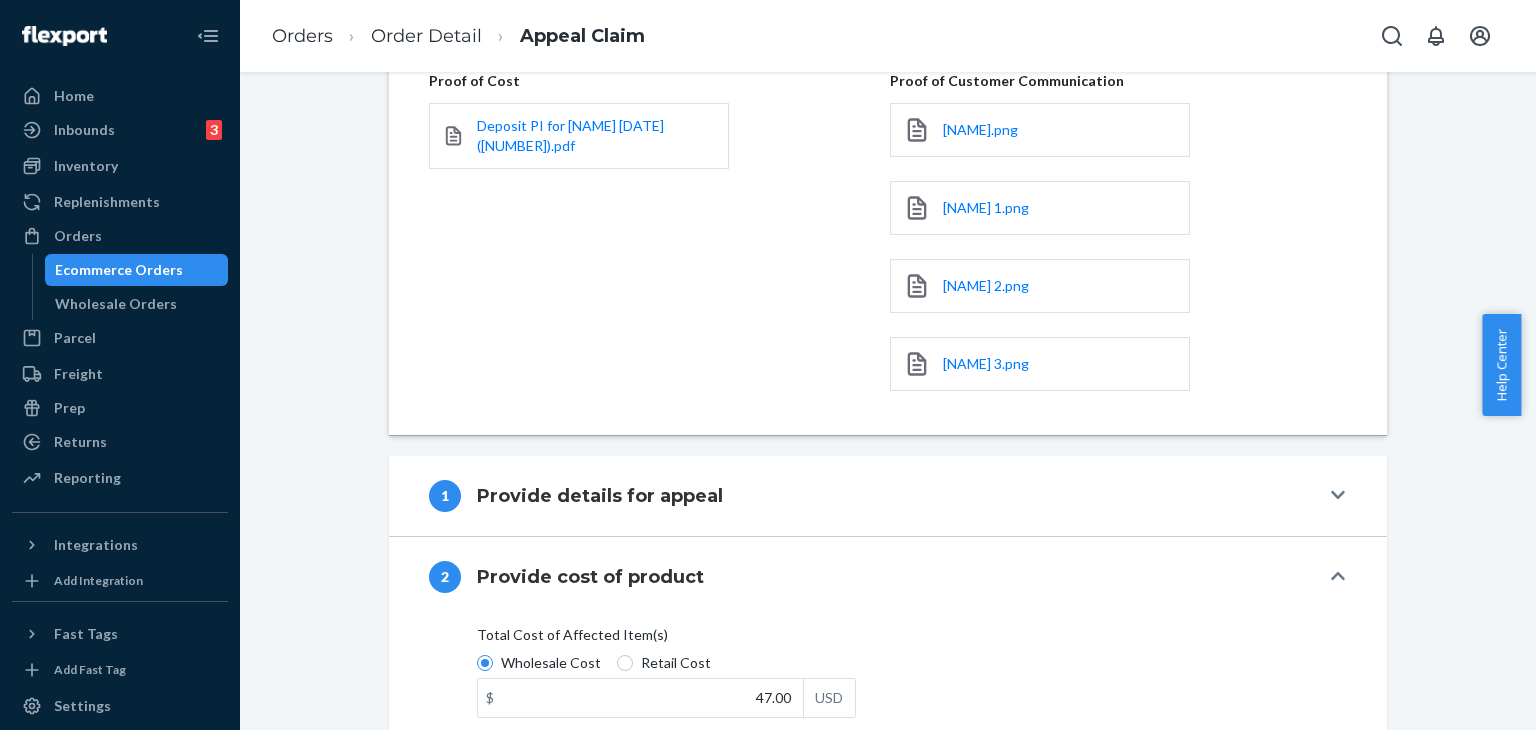 click on "1 Provide details for appeal" at bounding box center (874, 496) 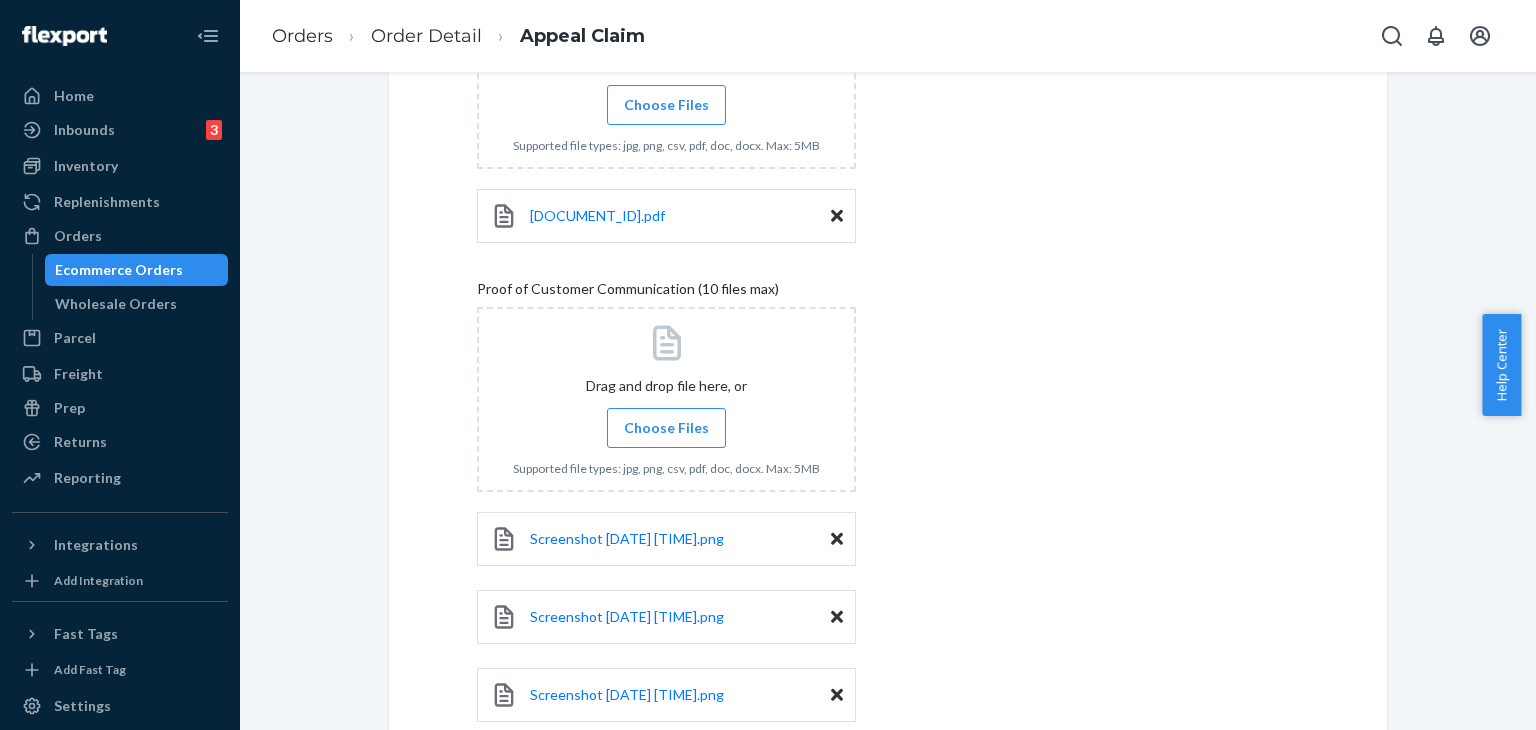 scroll, scrollTop: 1236, scrollLeft: 0, axis: vertical 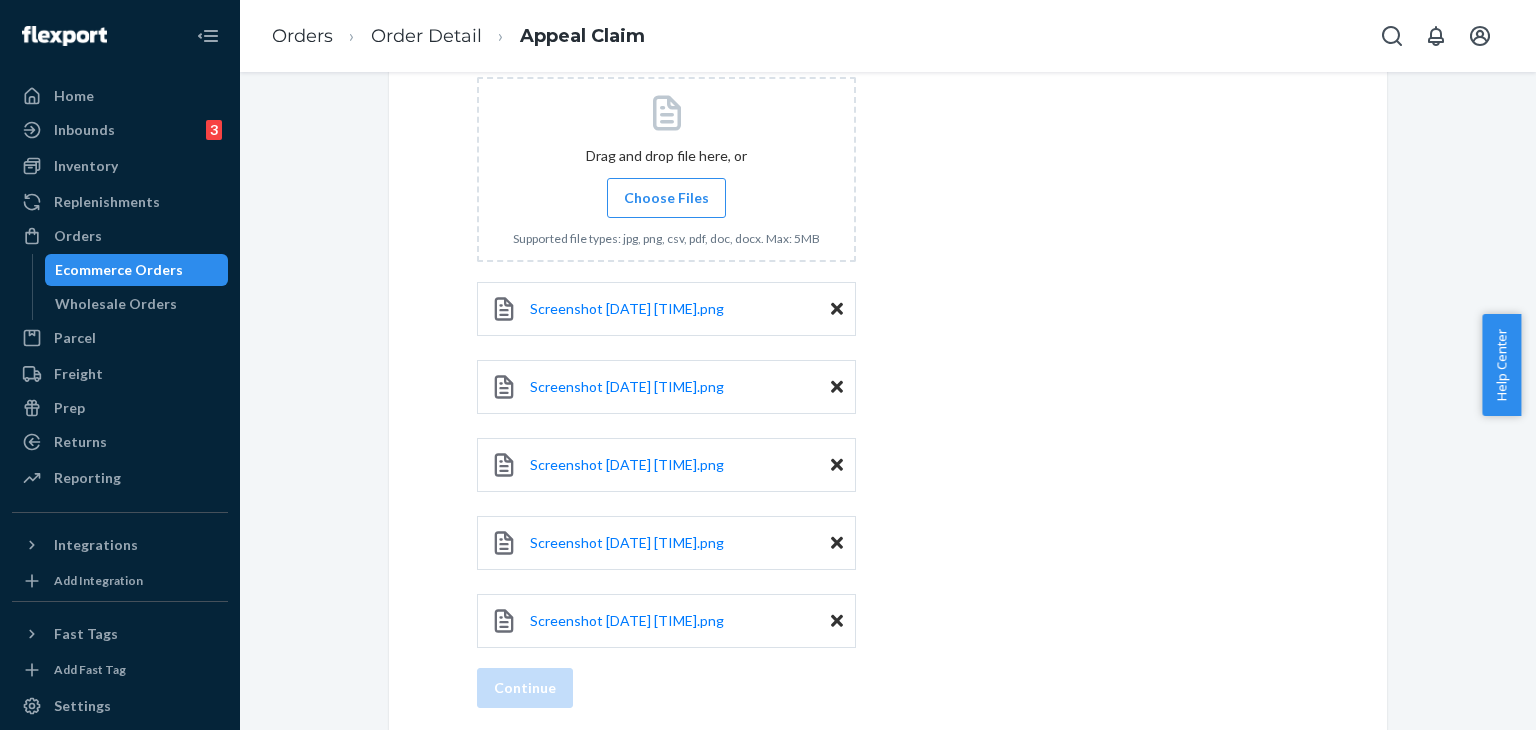 click on "Choose Files" at bounding box center [666, 198] 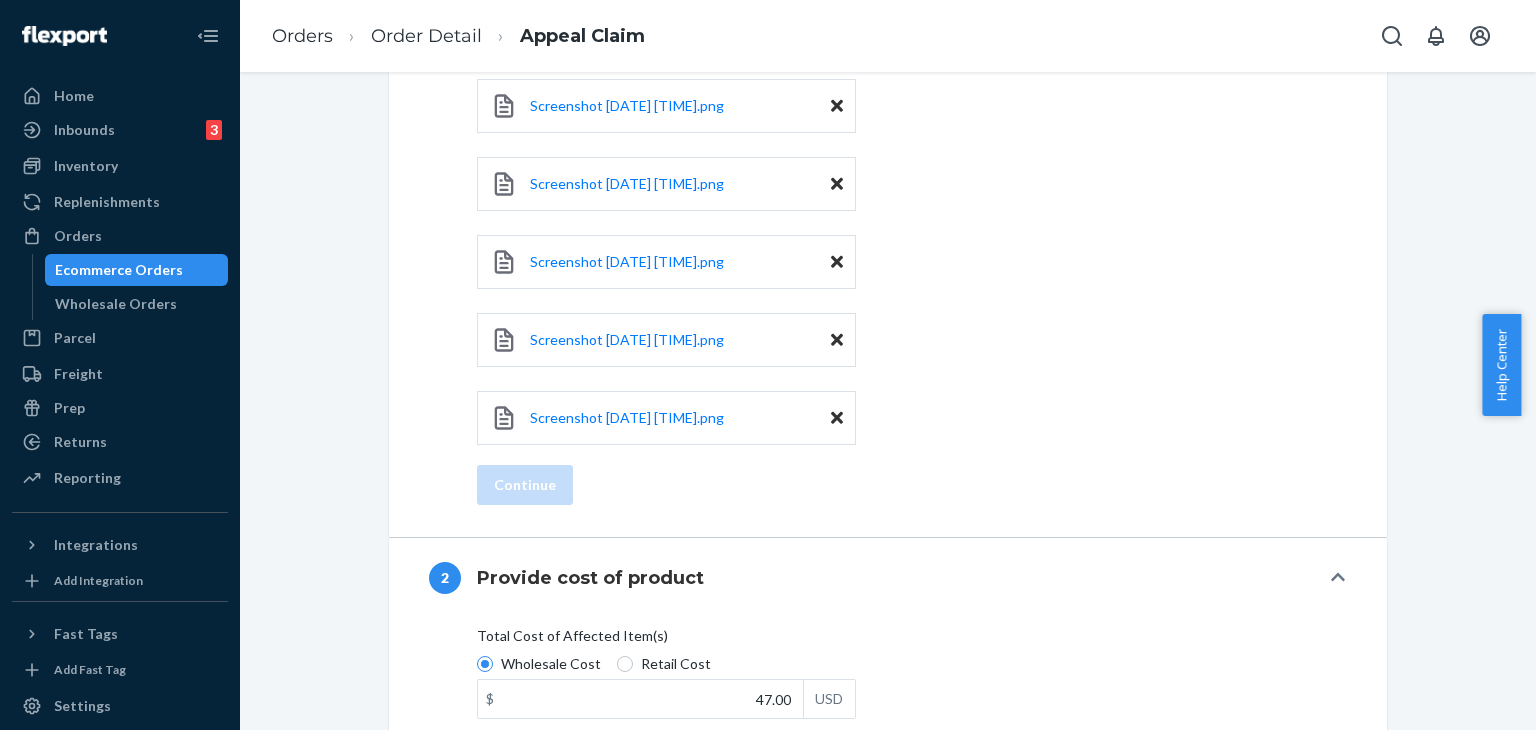 scroll, scrollTop: 1637, scrollLeft: 0, axis: vertical 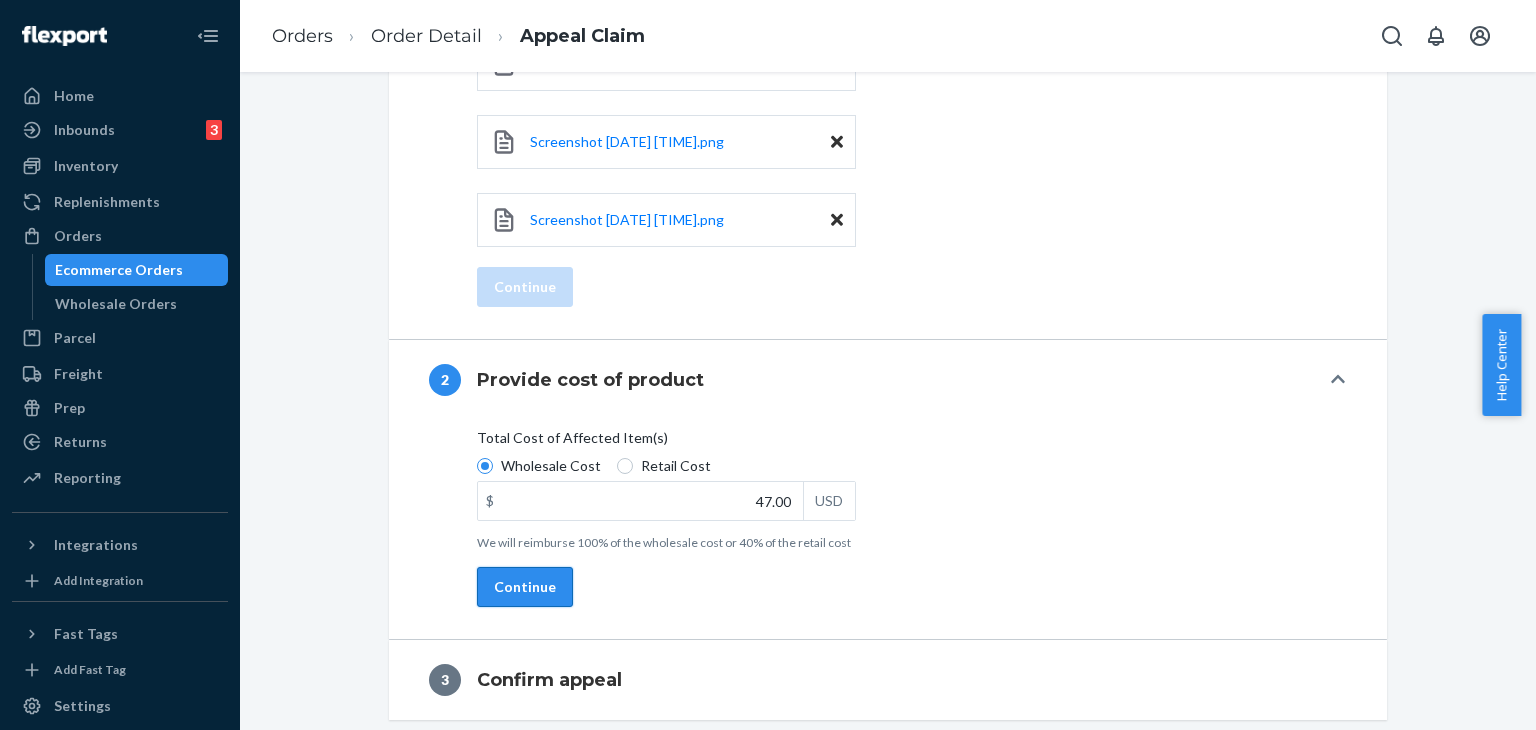 click on "Continue" at bounding box center (525, 587) 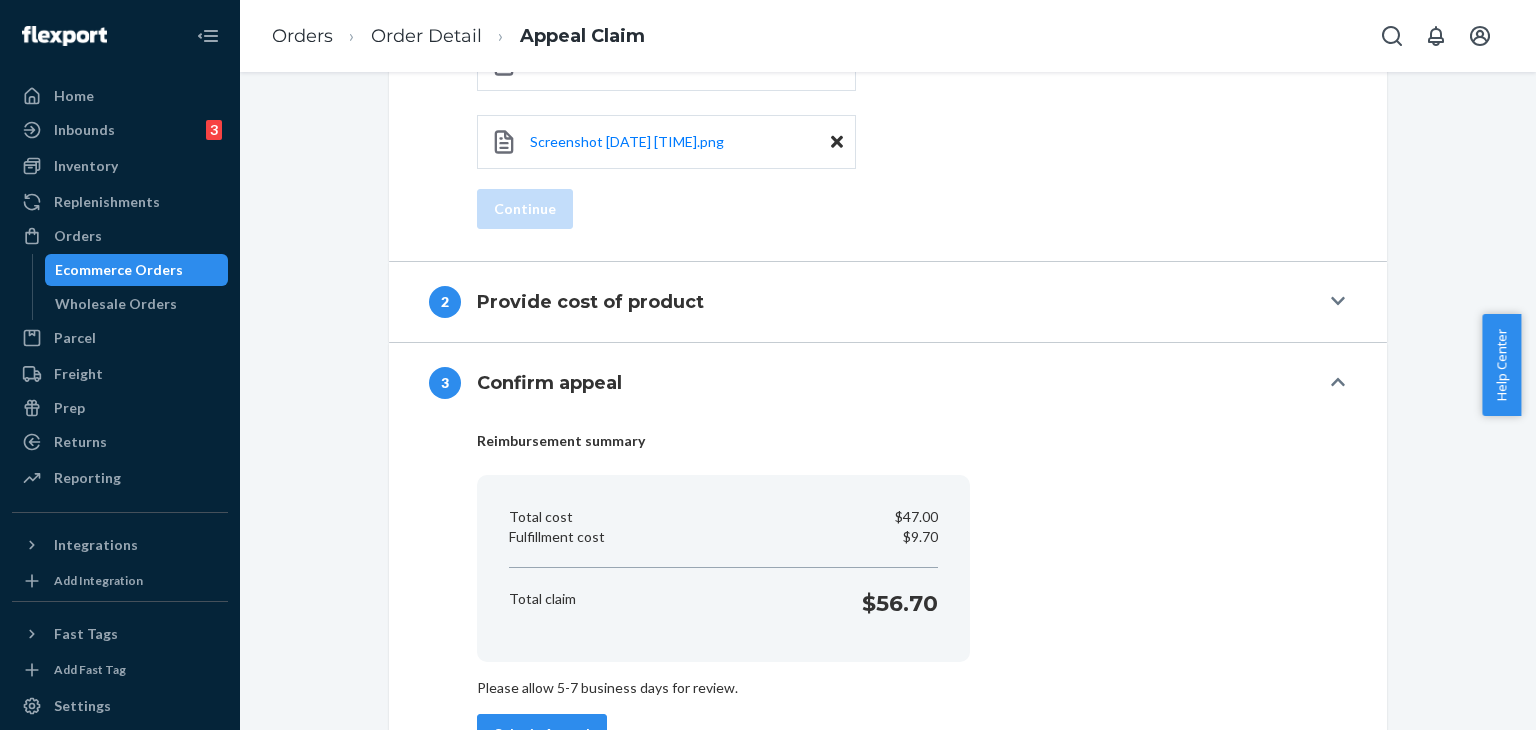scroll, scrollTop: 1782, scrollLeft: 0, axis: vertical 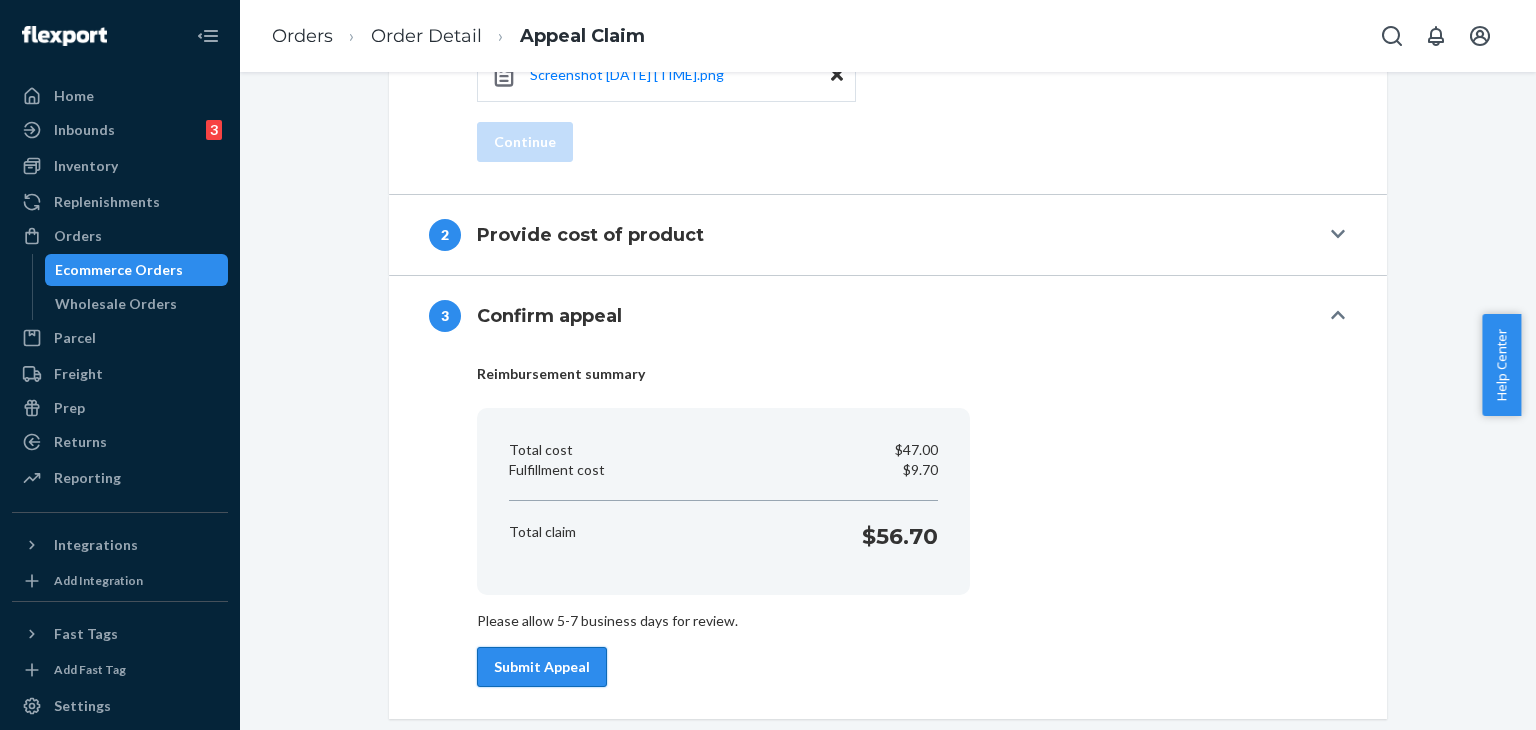 click on "Submit Appeal" at bounding box center (542, 667) 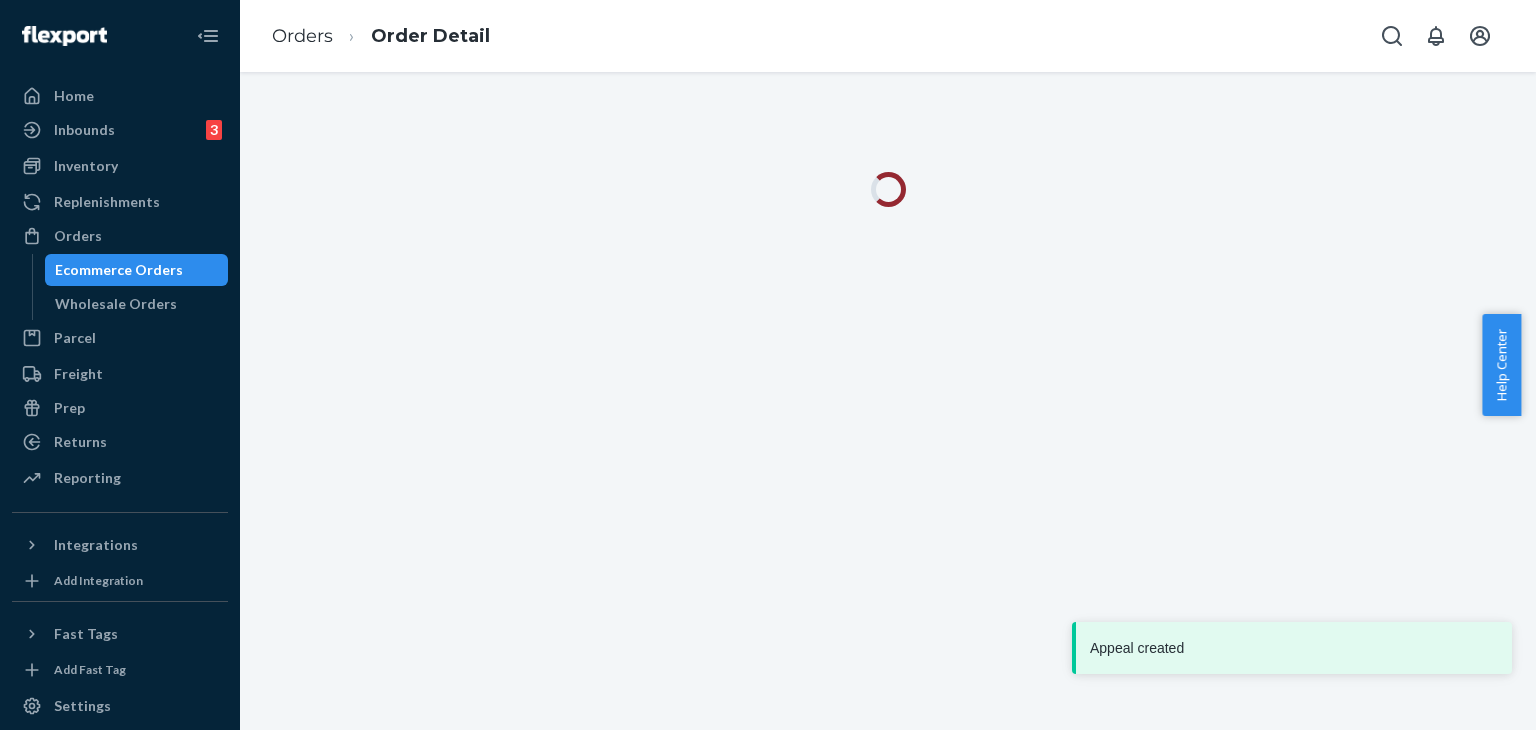 scroll, scrollTop: 0, scrollLeft: 0, axis: both 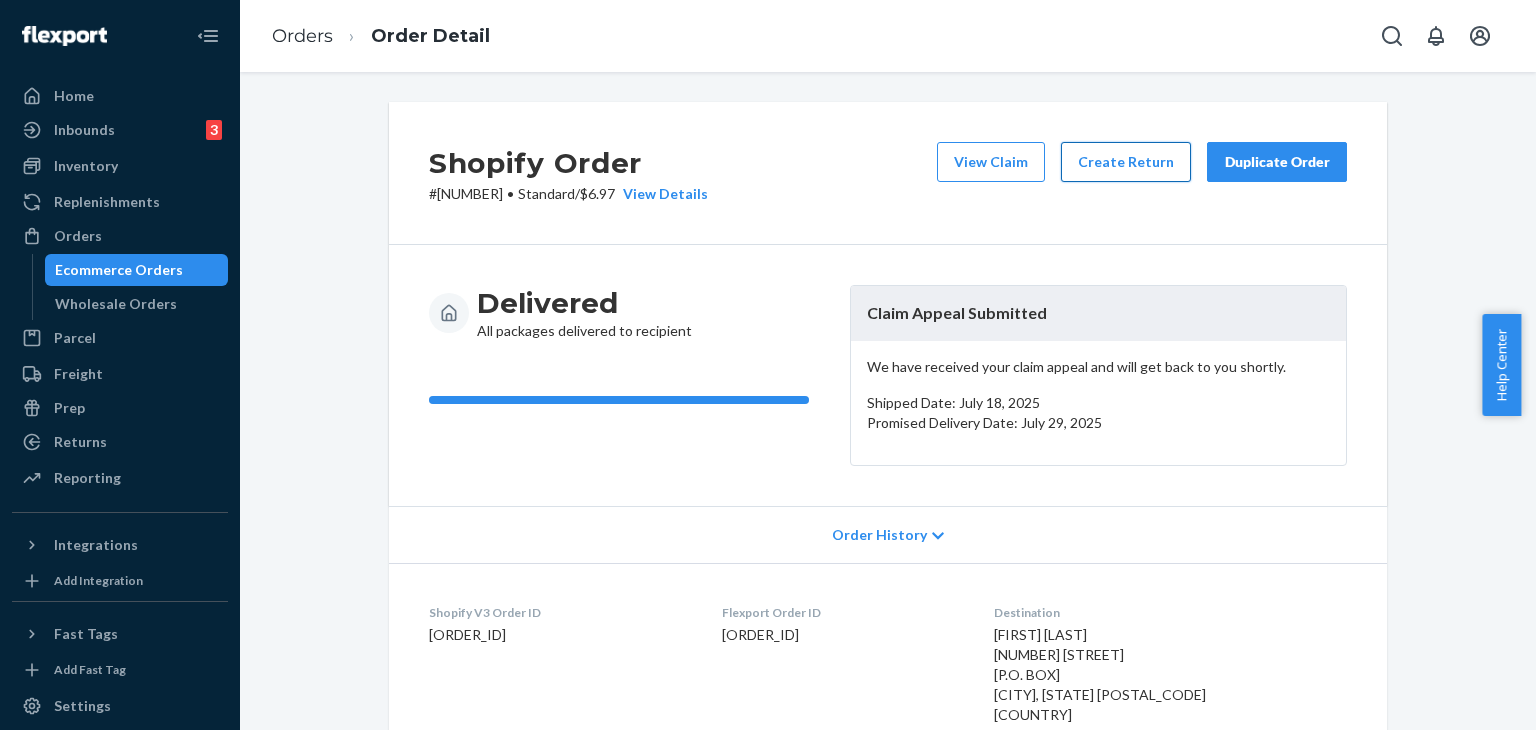 click on "Create Return" at bounding box center (1126, 162) 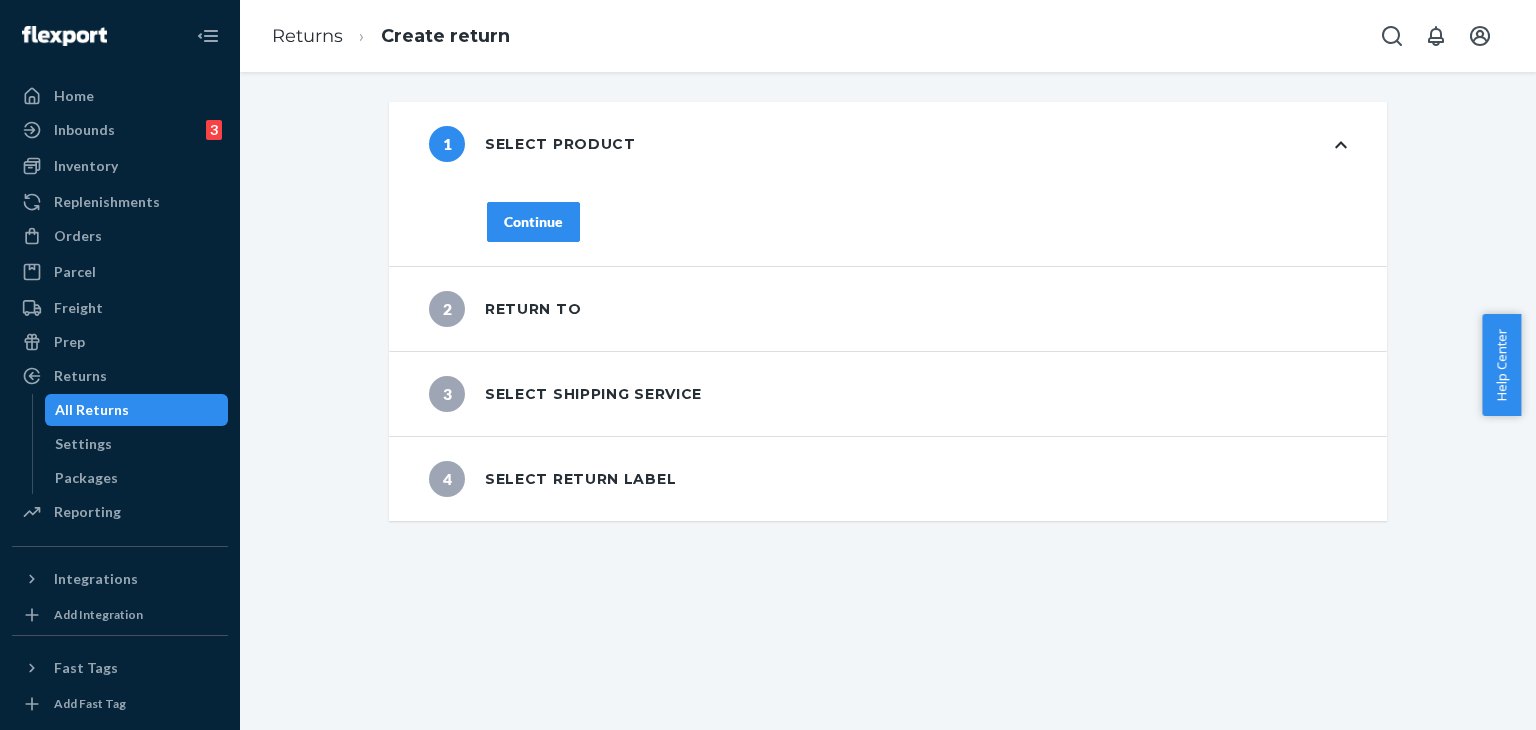 click on "Continue" at bounding box center (533, 222) 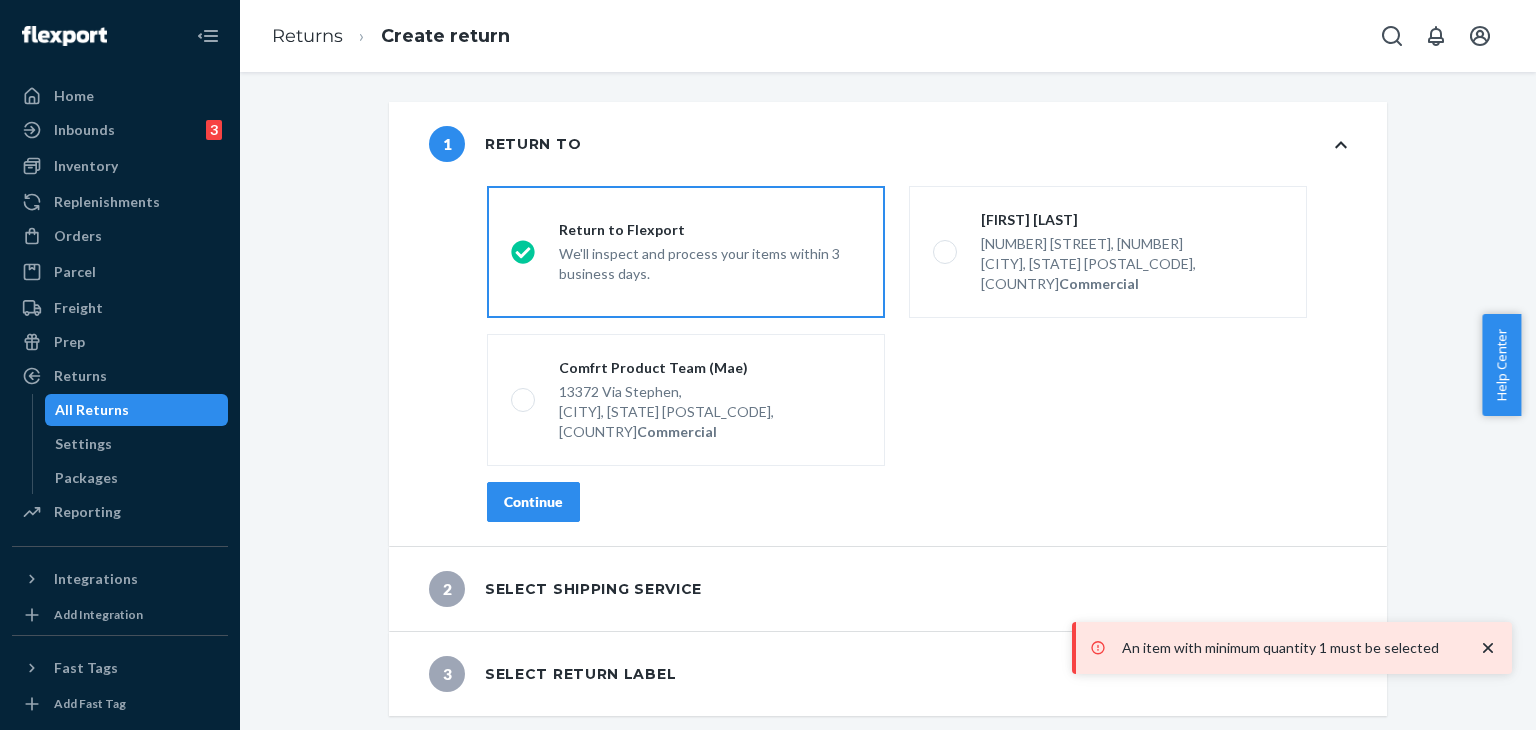 click on "Continue" at bounding box center [533, 502] 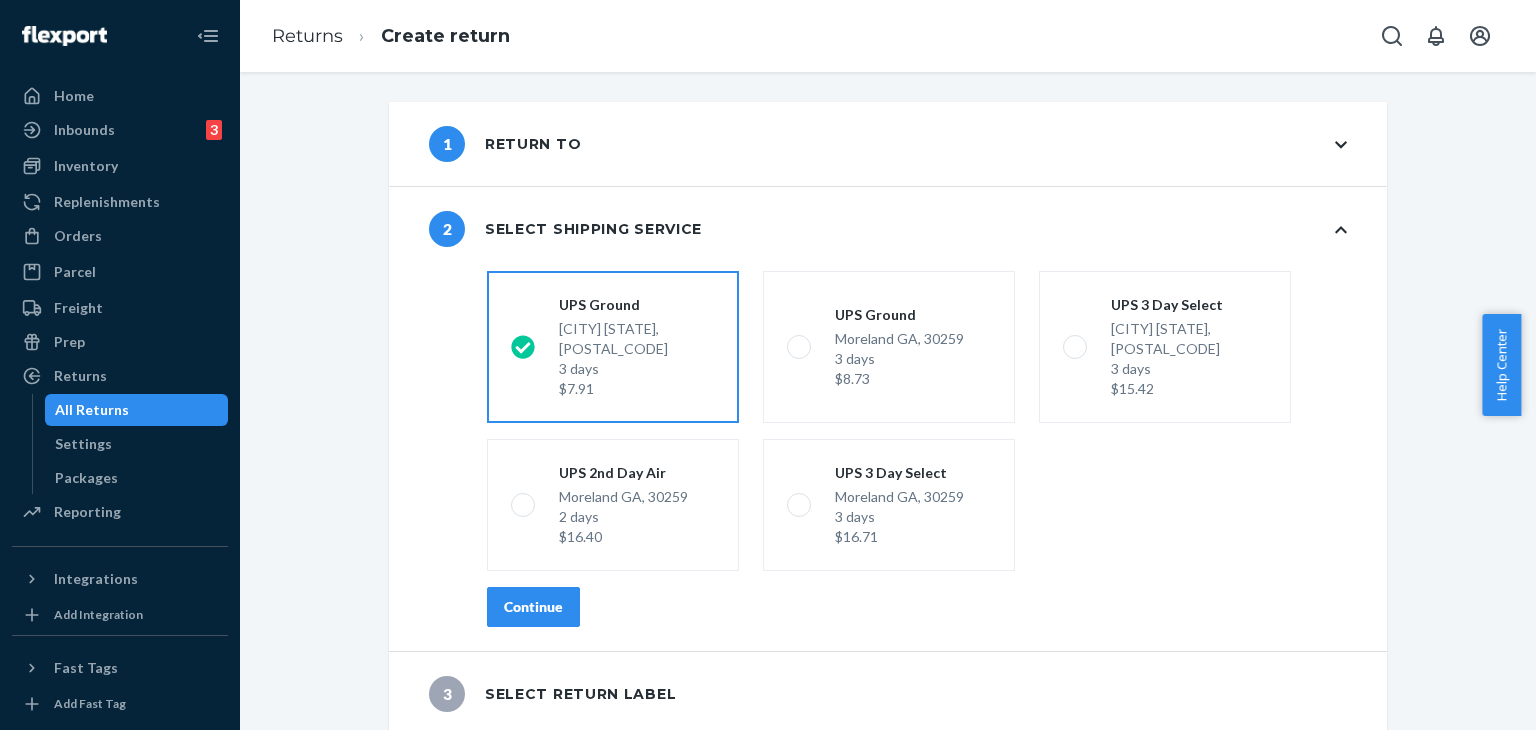 click on "Continue" at bounding box center [533, 607] 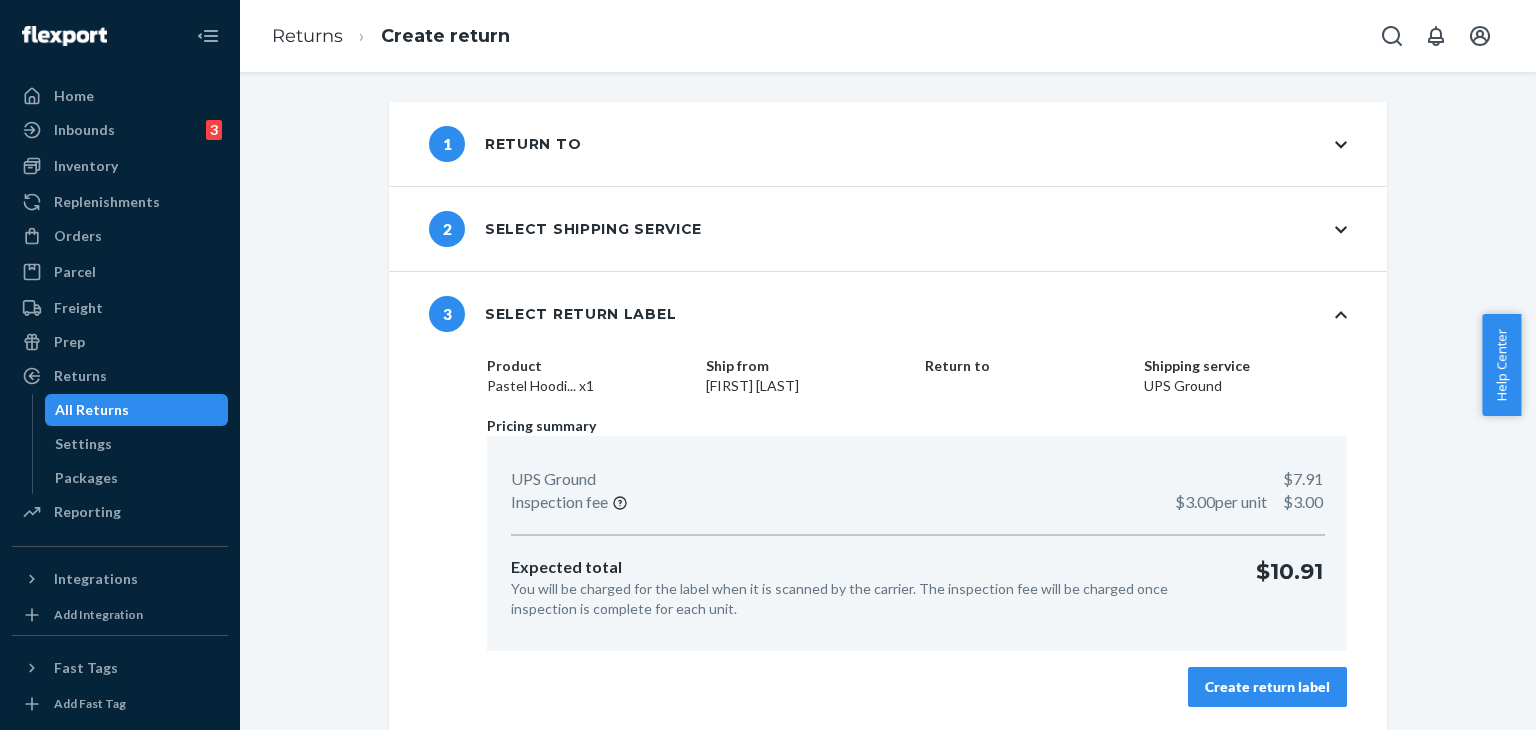 scroll, scrollTop: 0, scrollLeft: 0, axis: both 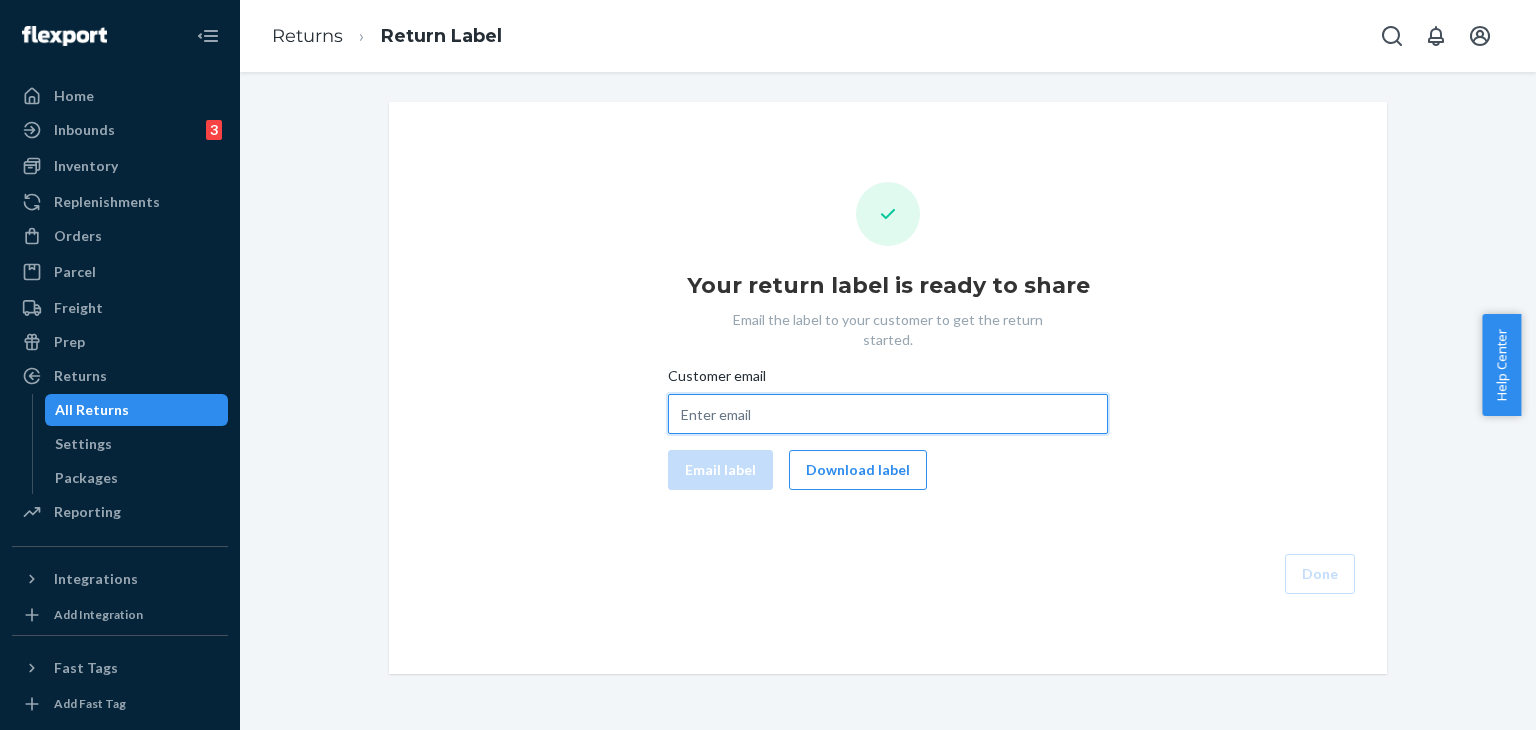 click on "Customer email" at bounding box center (888, 414) 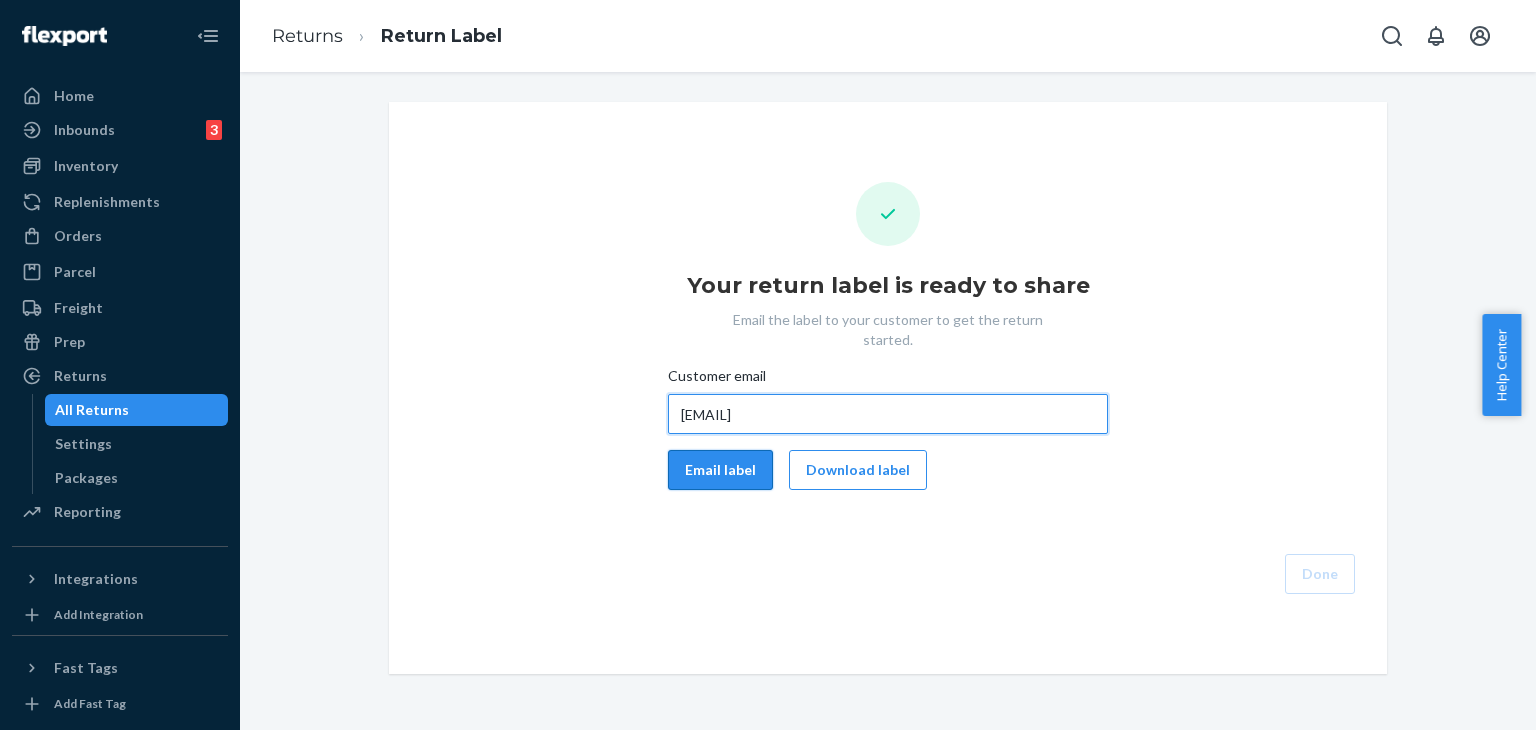 type on "[EMAIL]" 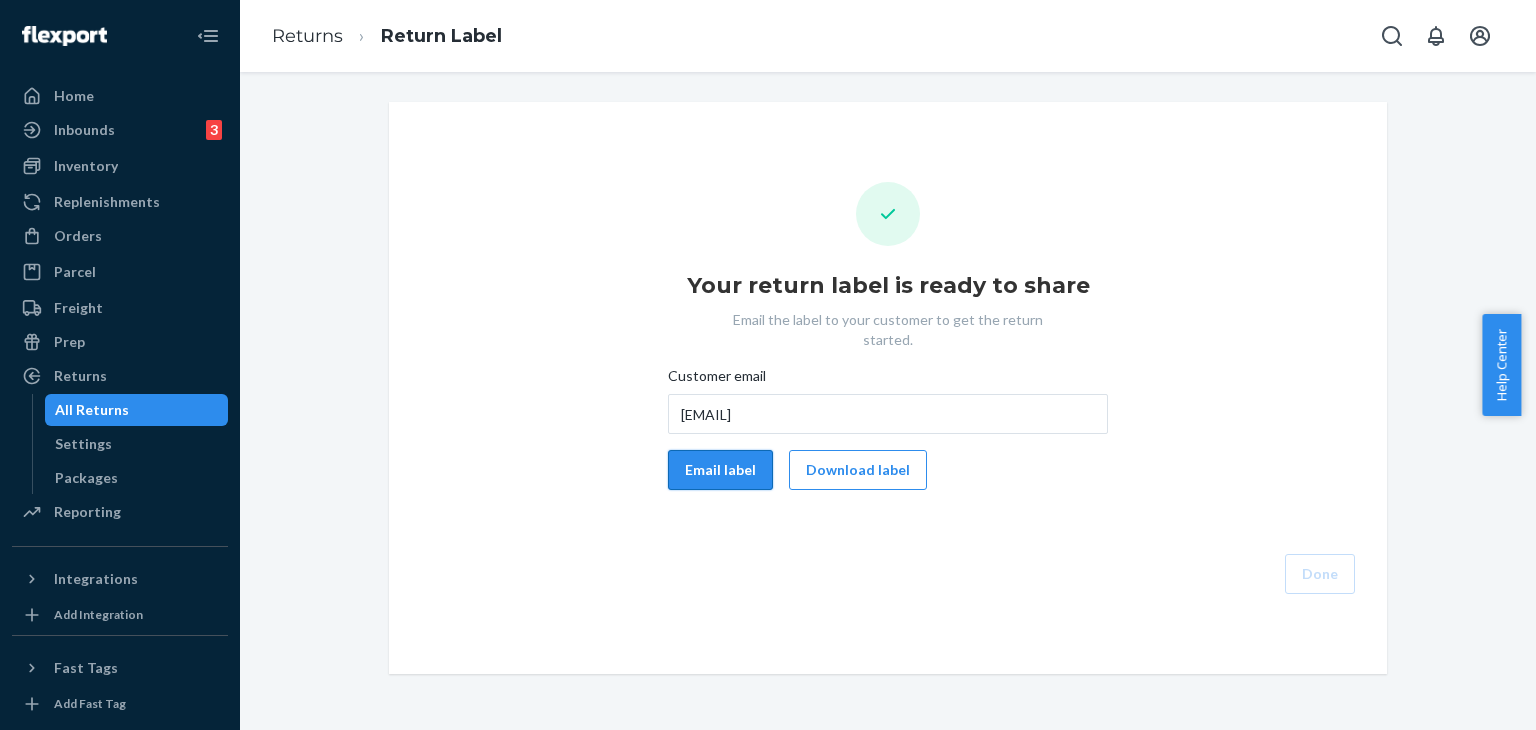 click on "Email label" at bounding box center (720, 470) 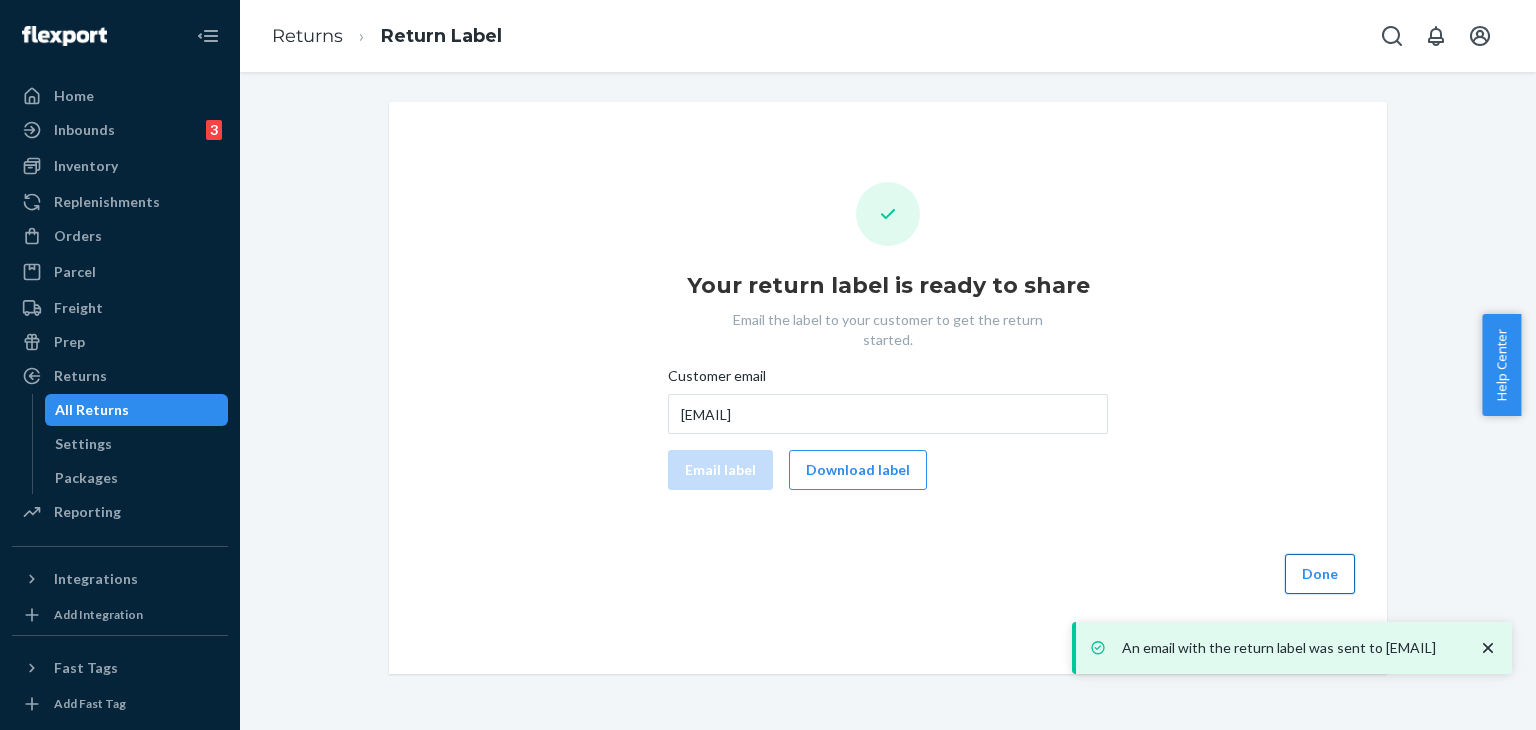 click on "Done" at bounding box center (1320, 574) 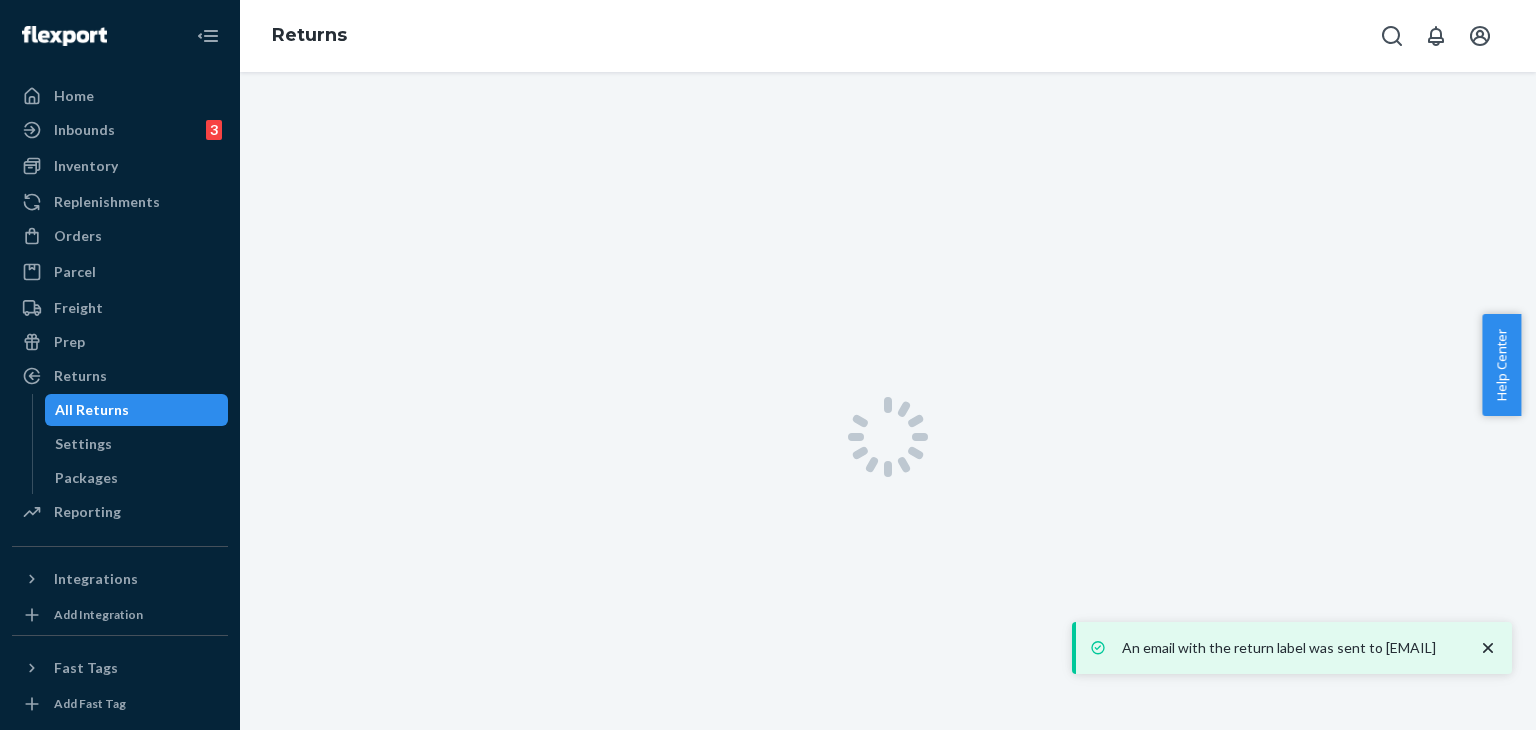 click 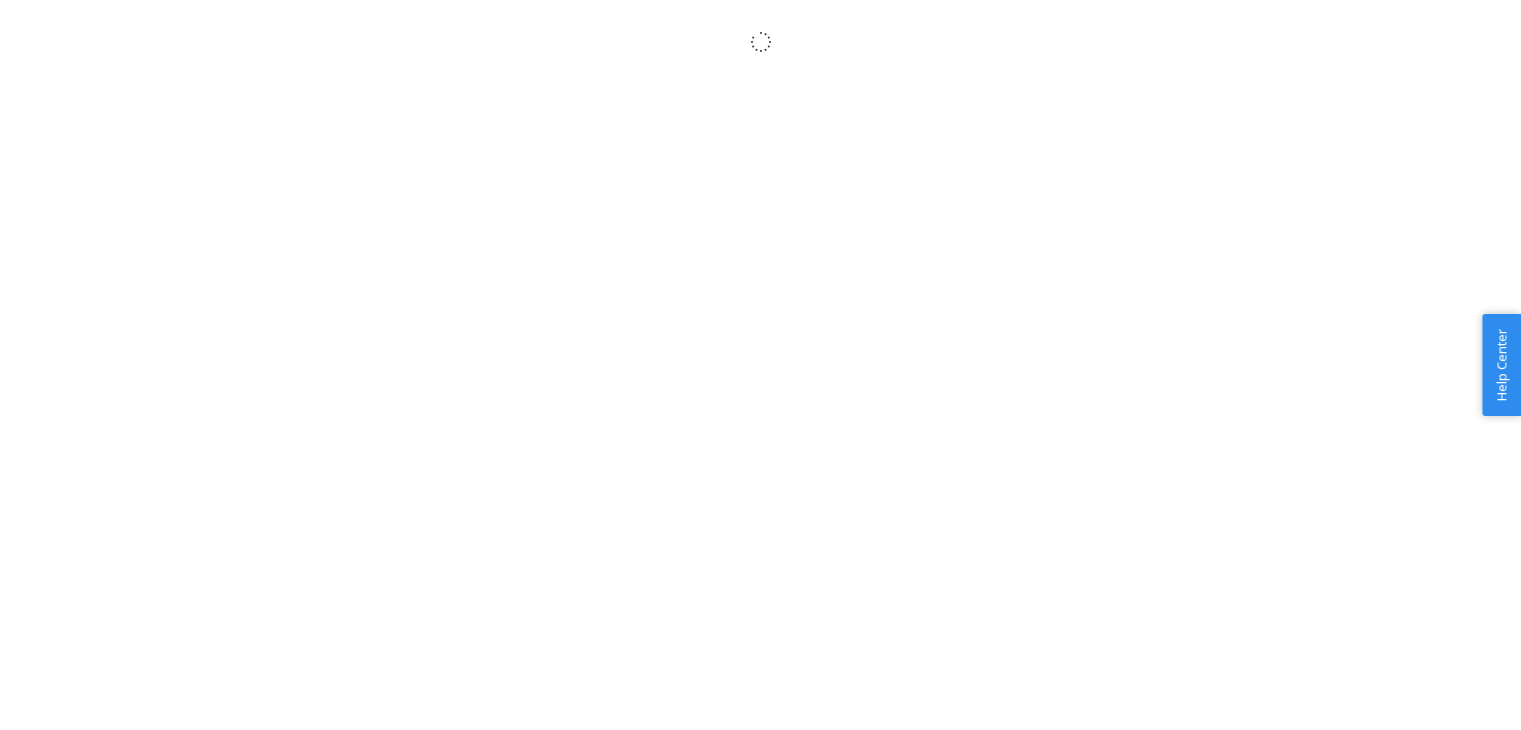 scroll, scrollTop: 0, scrollLeft: 0, axis: both 